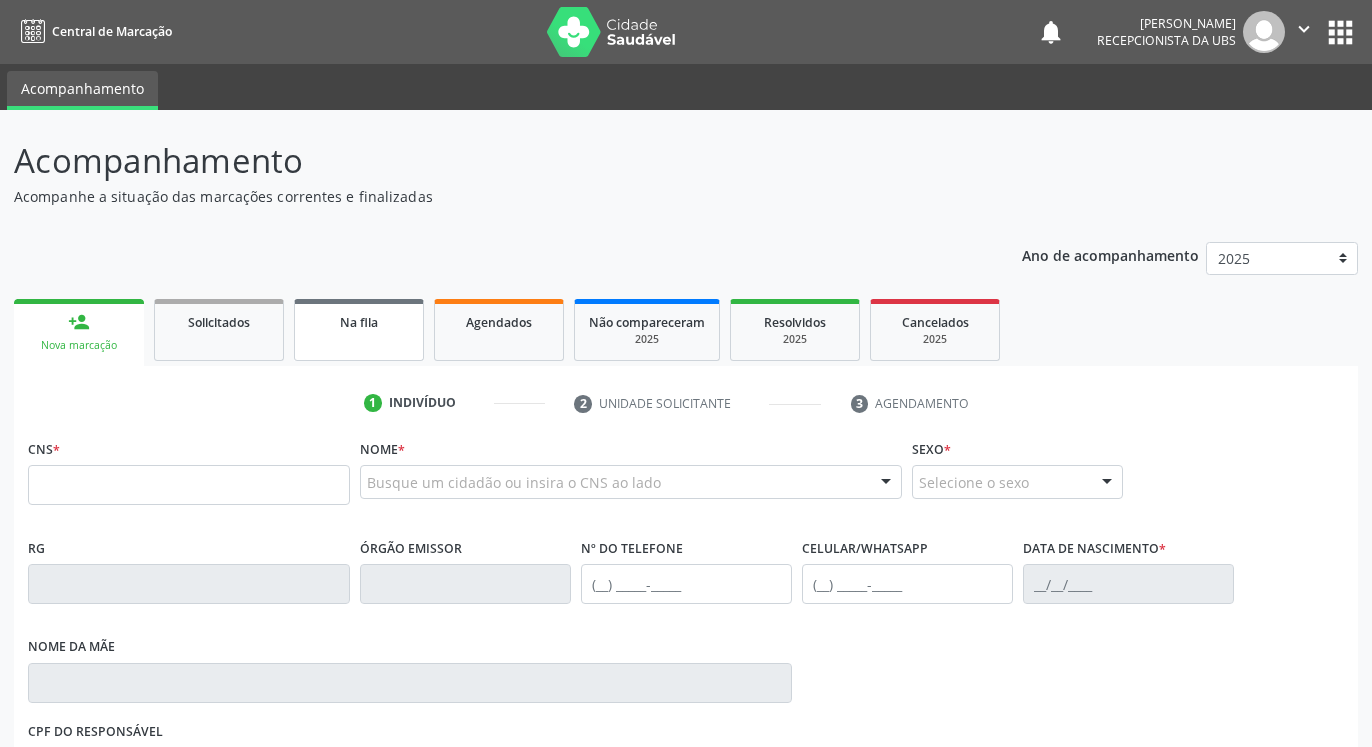 scroll, scrollTop: 0, scrollLeft: 0, axis: both 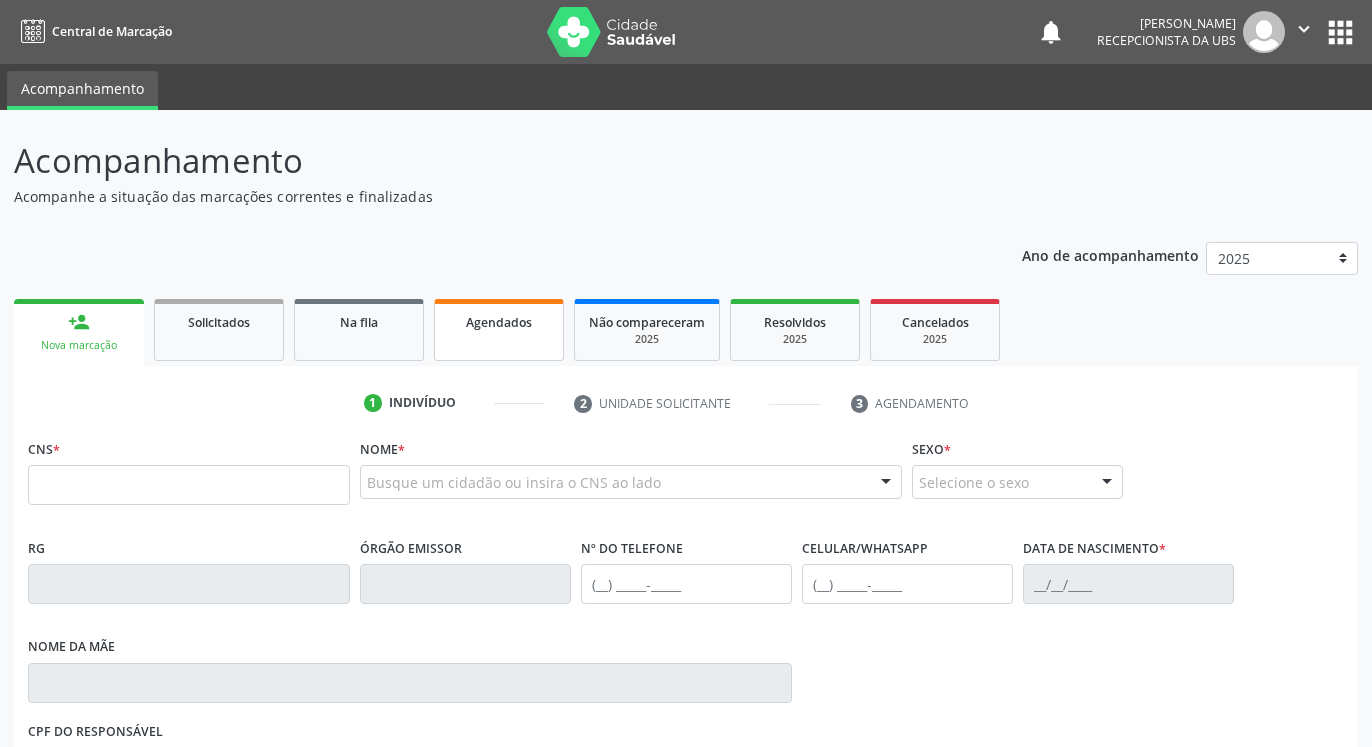click on "Agendados" at bounding box center (499, 322) 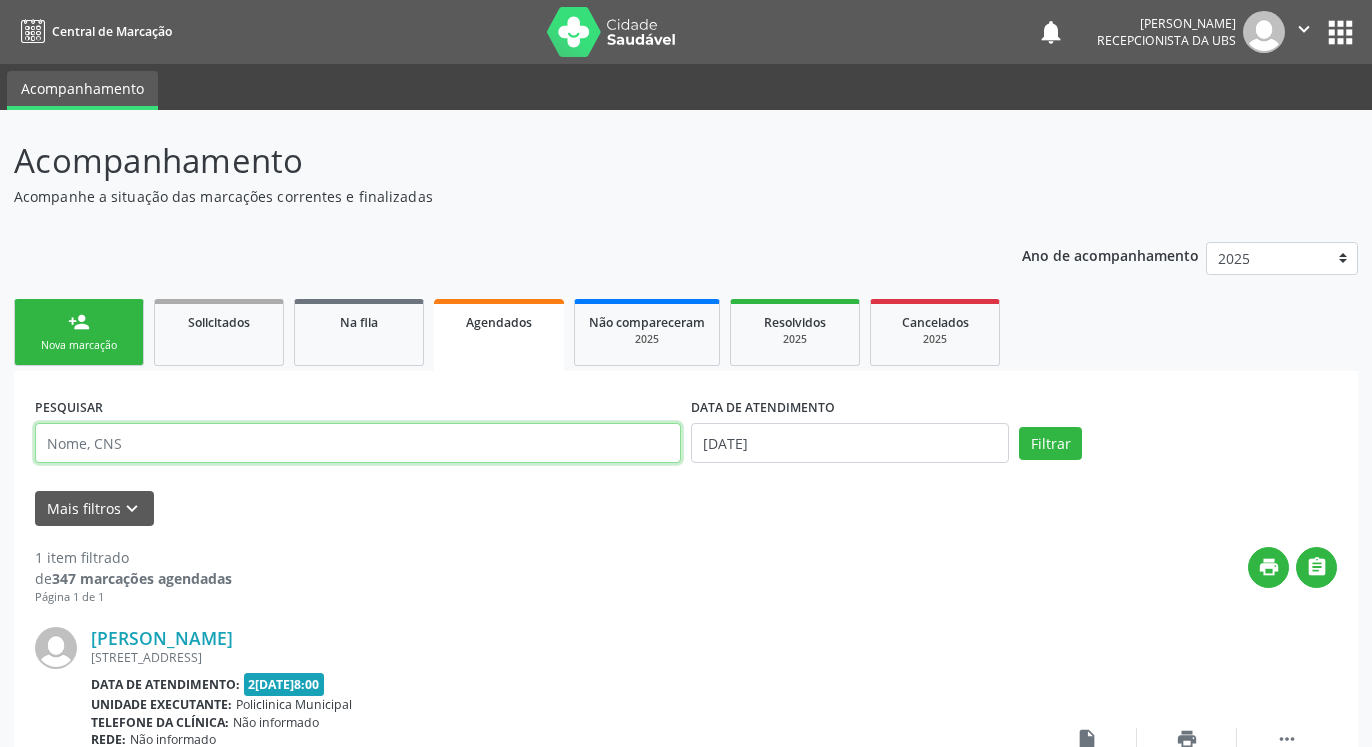 click at bounding box center [358, 443] 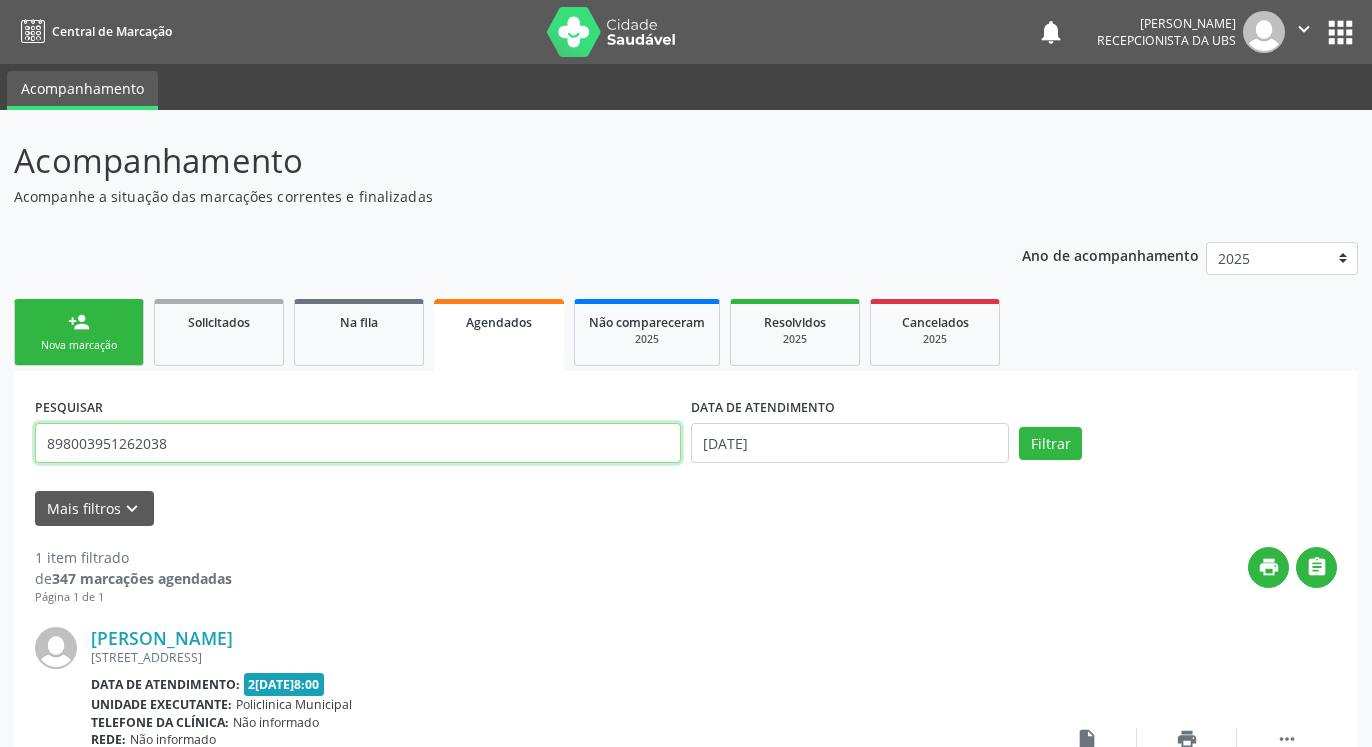 type on "898003951262038" 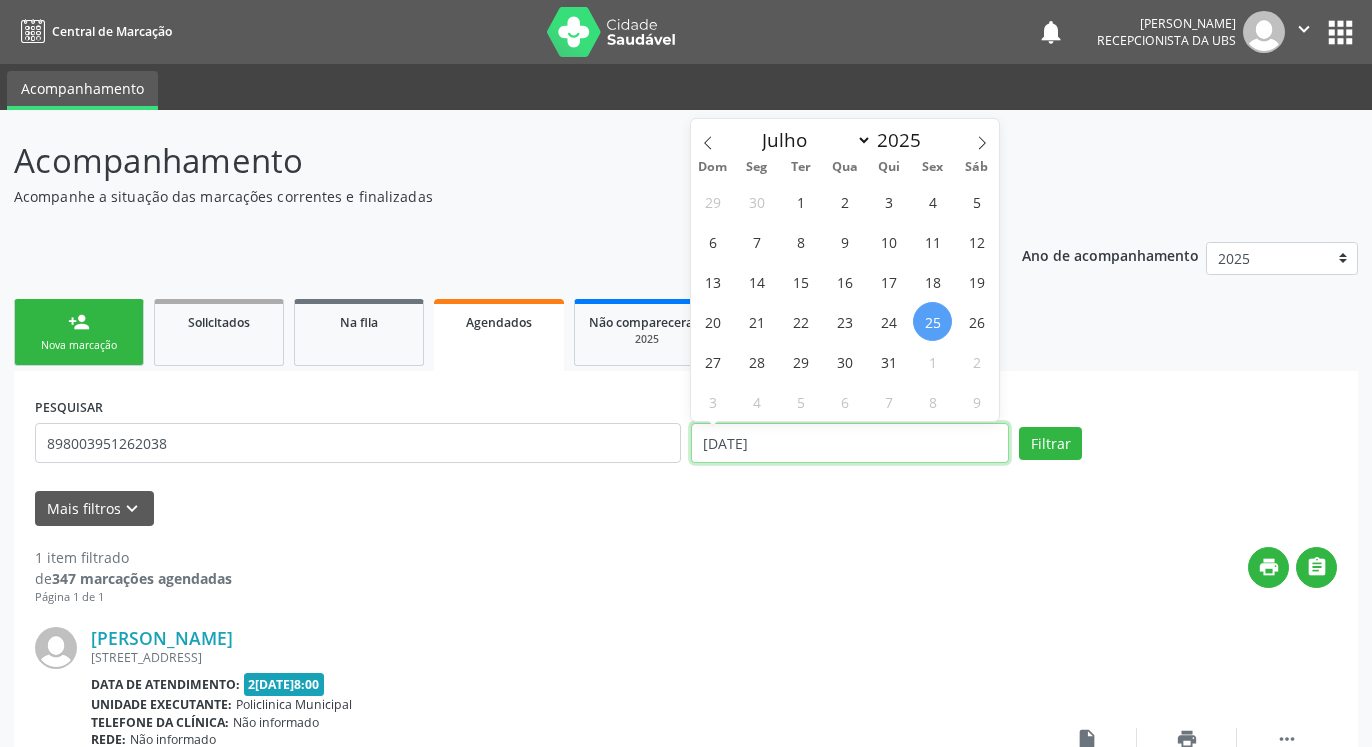 click on "[DATE]" at bounding box center (850, 443) 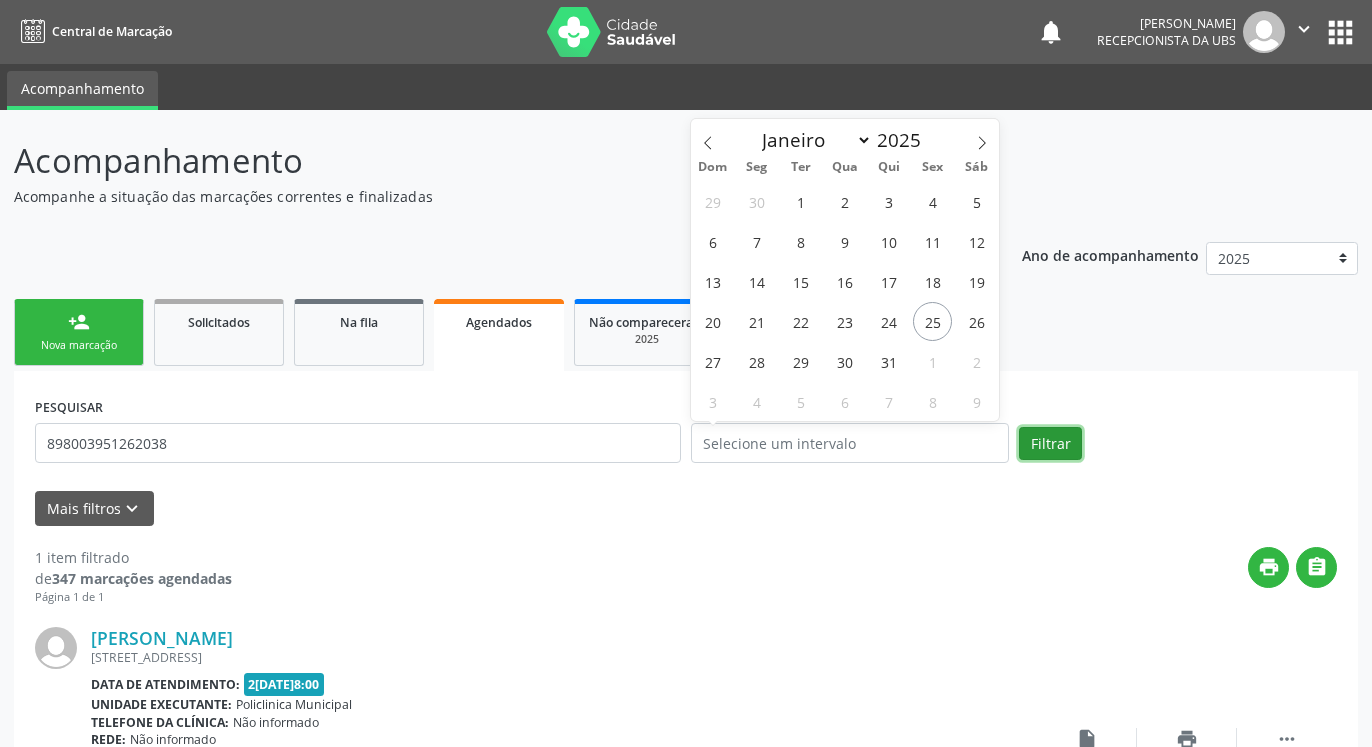 click on "Filtrar" at bounding box center (1050, 444) 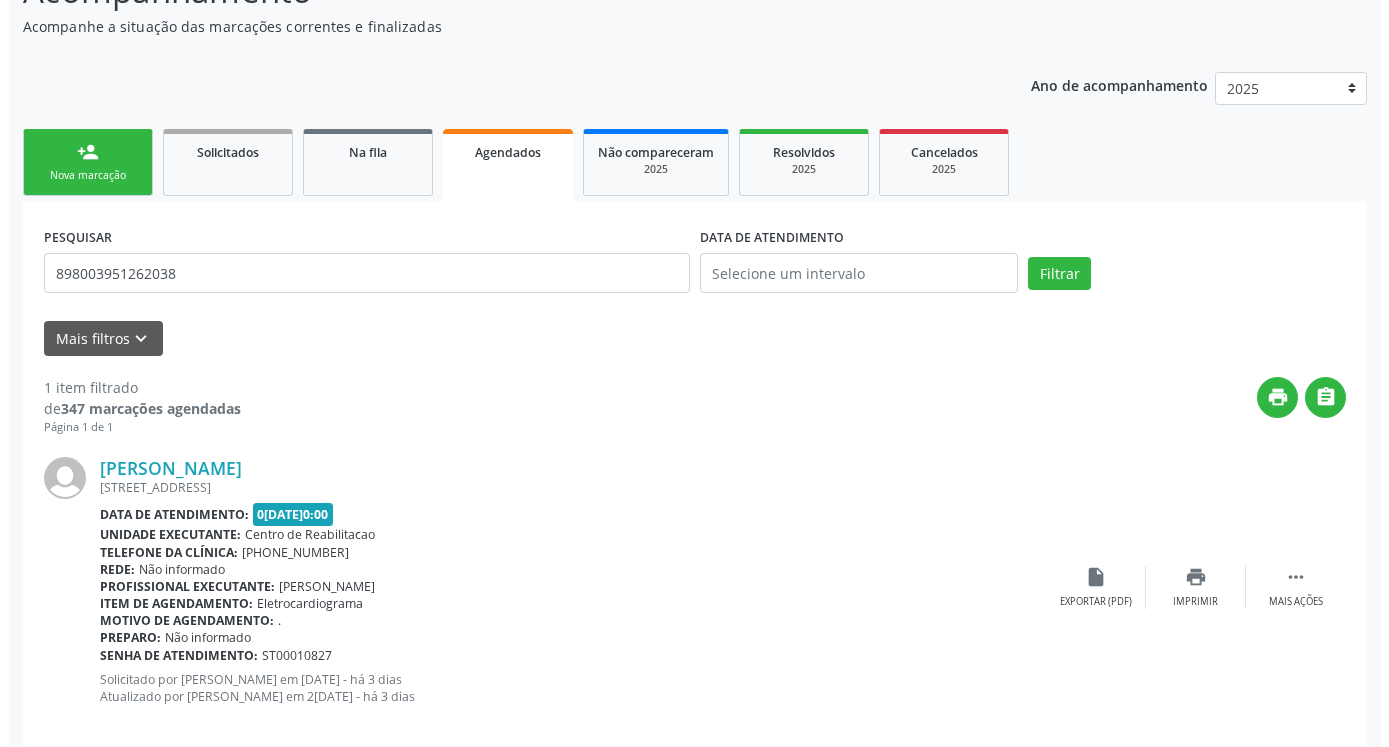 scroll, scrollTop: 198, scrollLeft: 0, axis: vertical 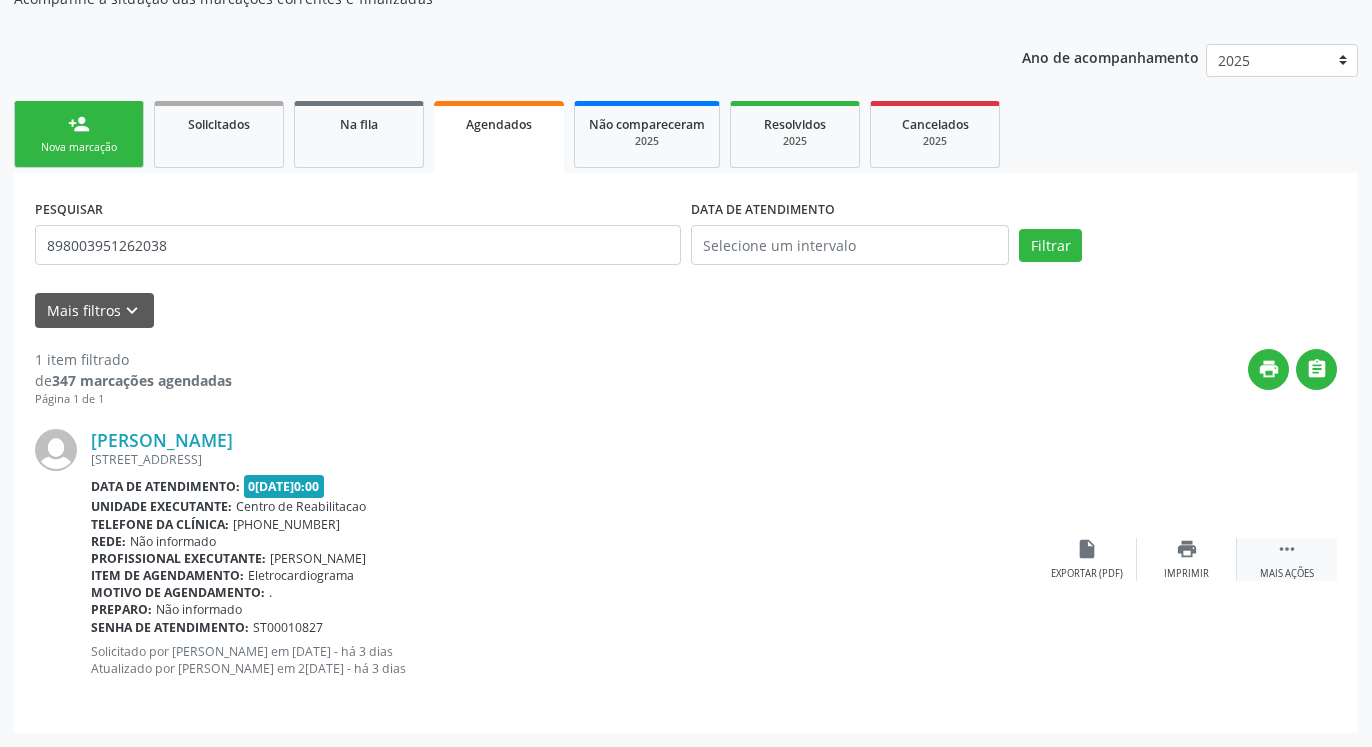 click on "" at bounding box center (1287, 549) 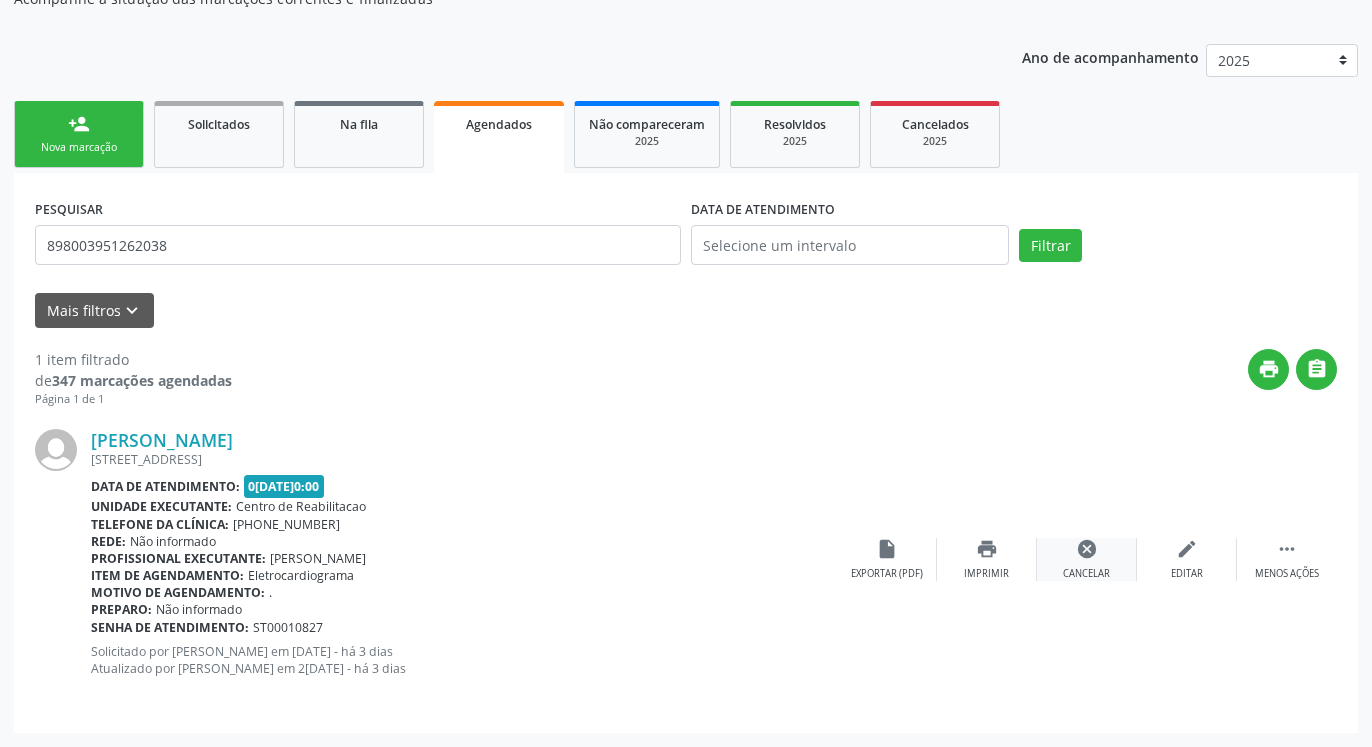 click on "cancel" at bounding box center (1087, 549) 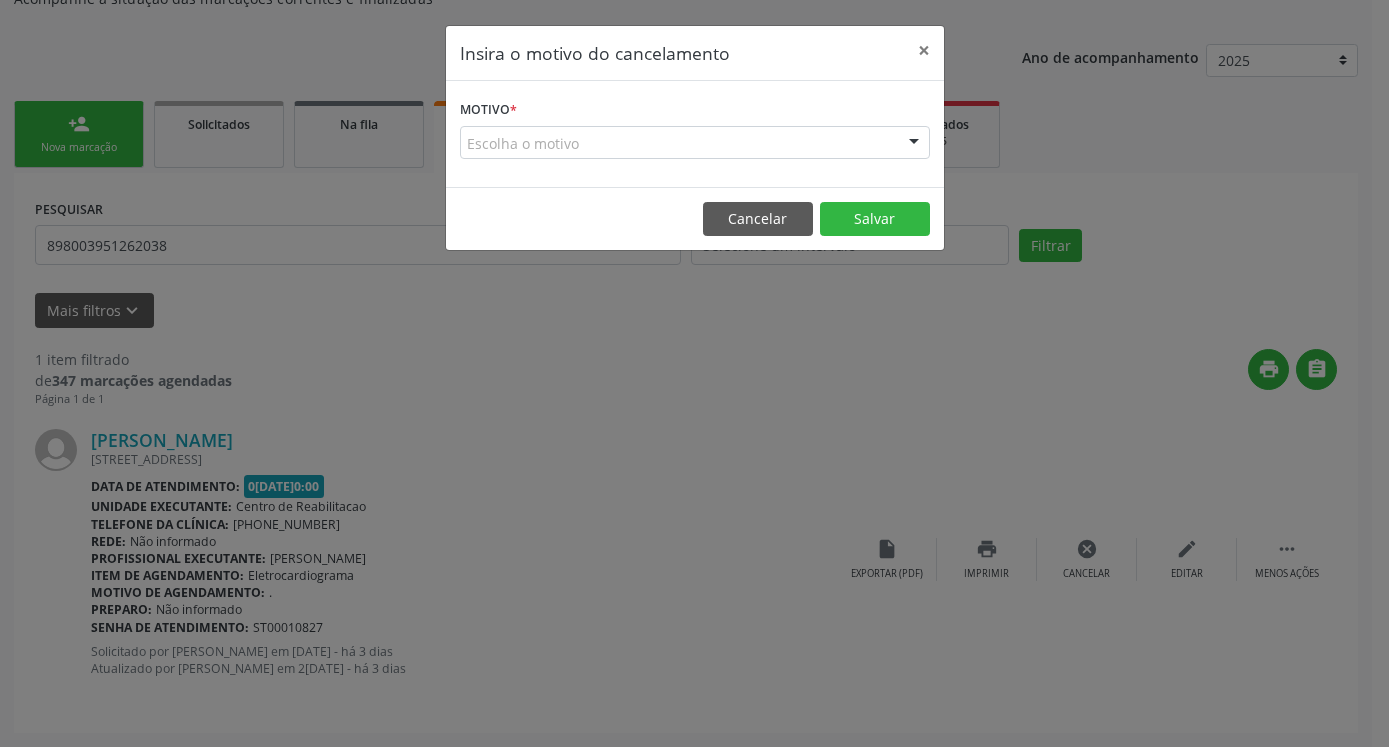 click on "Escolha o motivo" at bounding box center (695, 143) 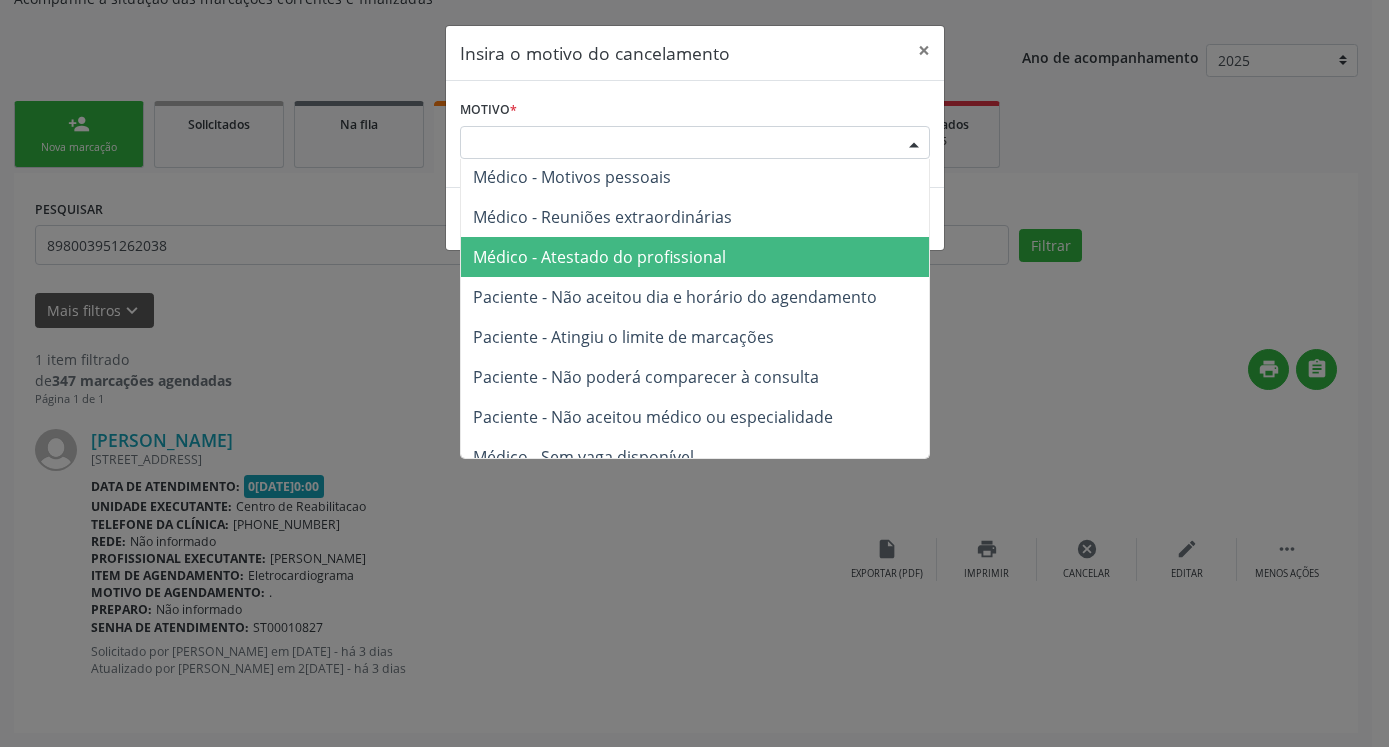 scroll, scrollTop: 101, scrollLeft: 0, axis: vertical 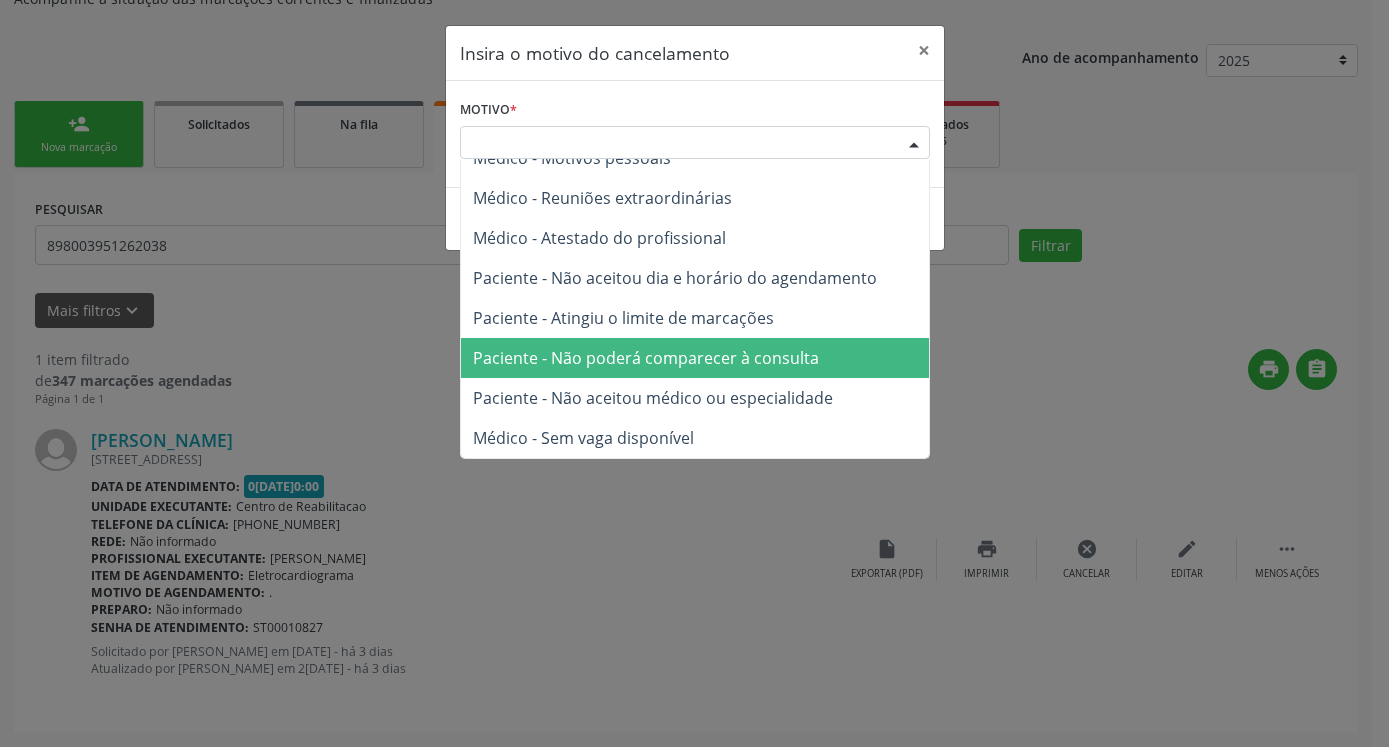 click on "Paciente - Não poderá comparecer à consulta" at bounding box center [646, 358] 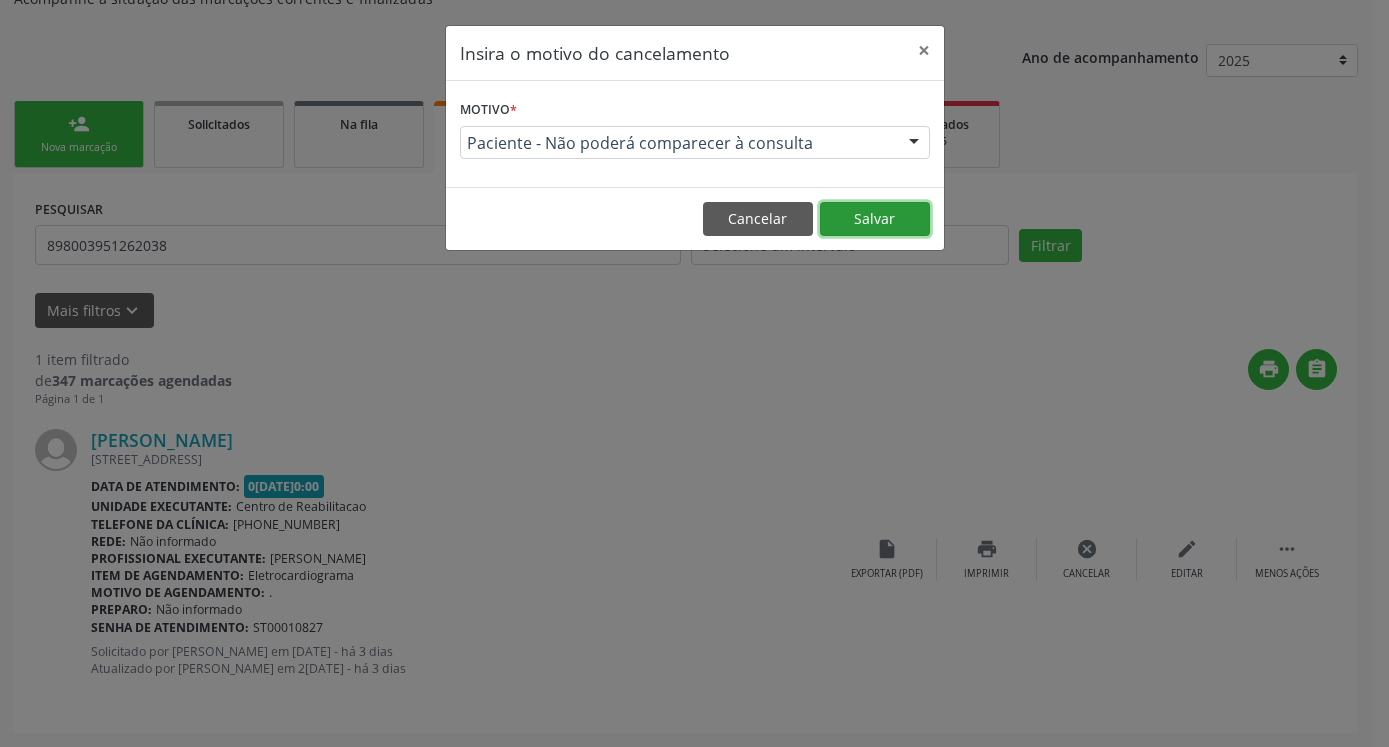 click on "Salvar" at bounding box center [875, 219] 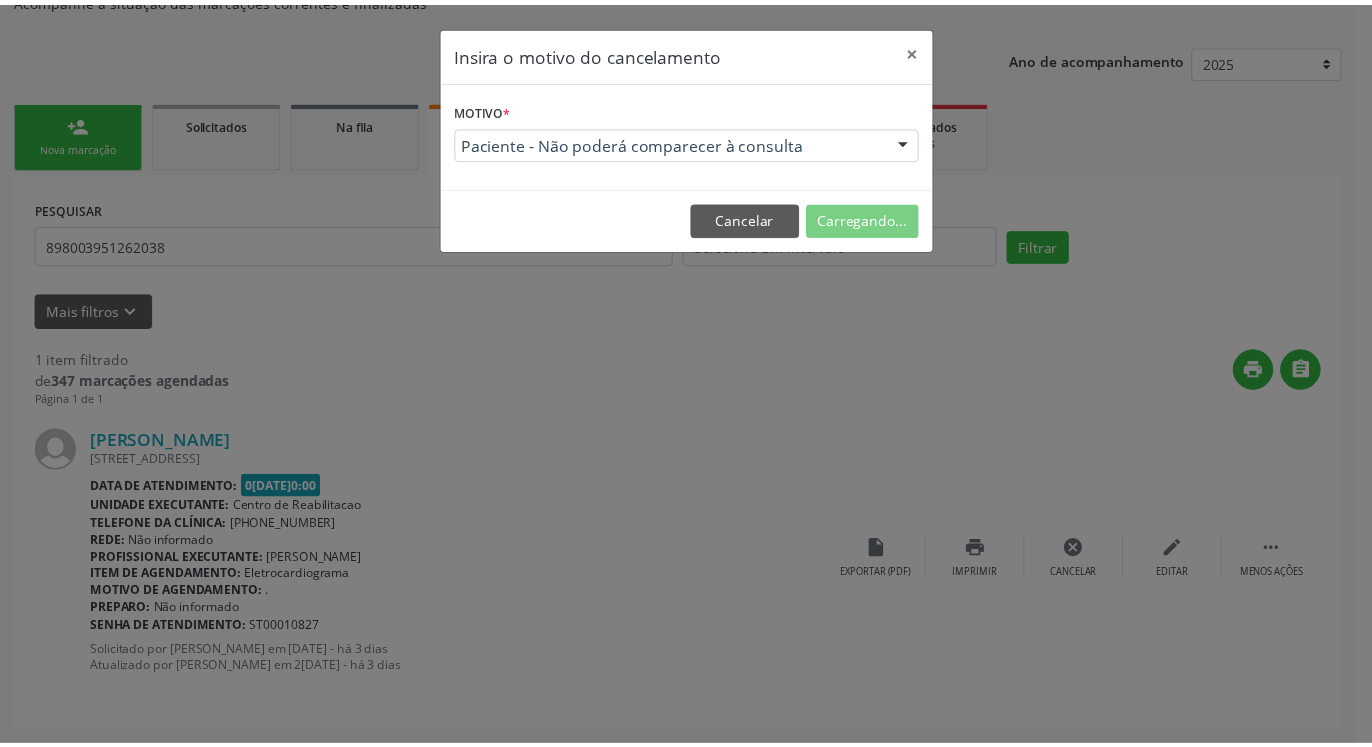 scroll, scrollTop: 0, scrollLeft: 0, axis: both 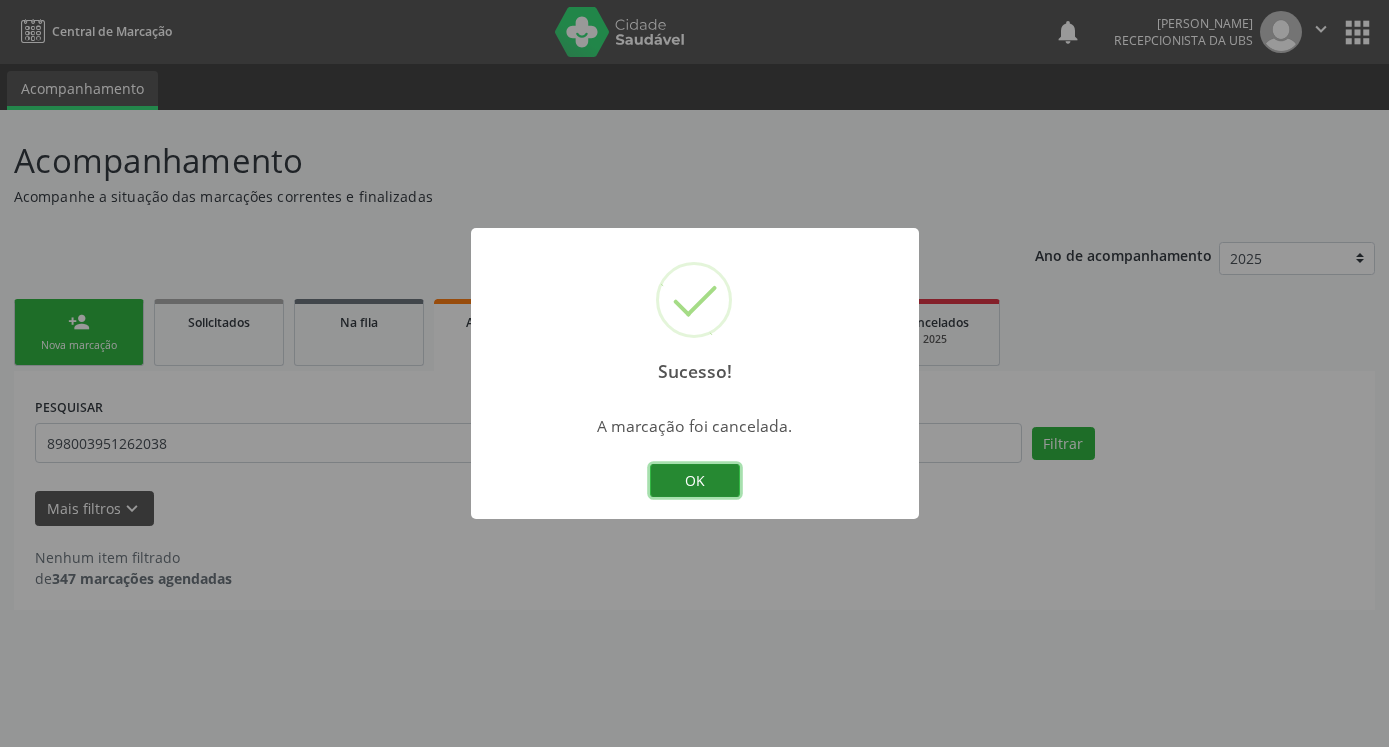 click on "OK" at bounding box center [695, 481] 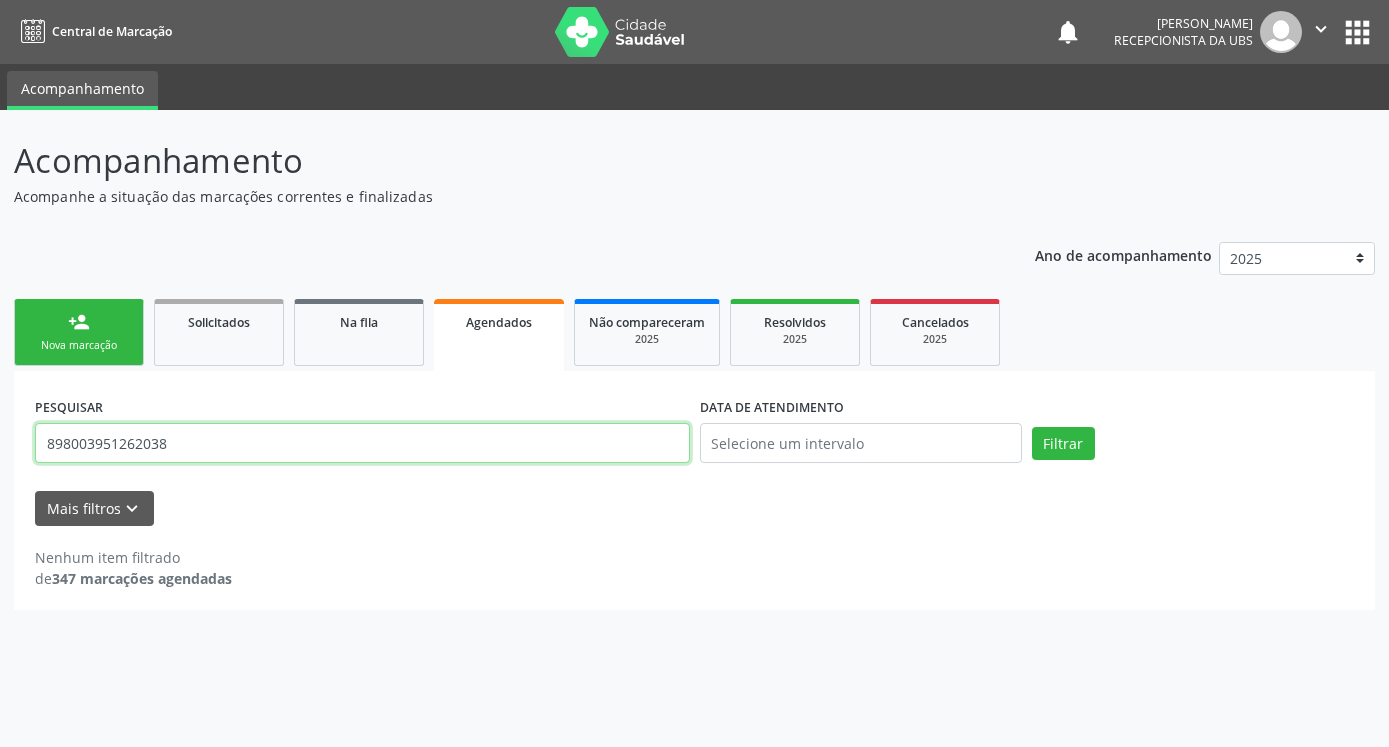drag, startPoint x: 204, startPoint y: 448, endPoint x: -51, endPoint y: 455, distance: 255.09605 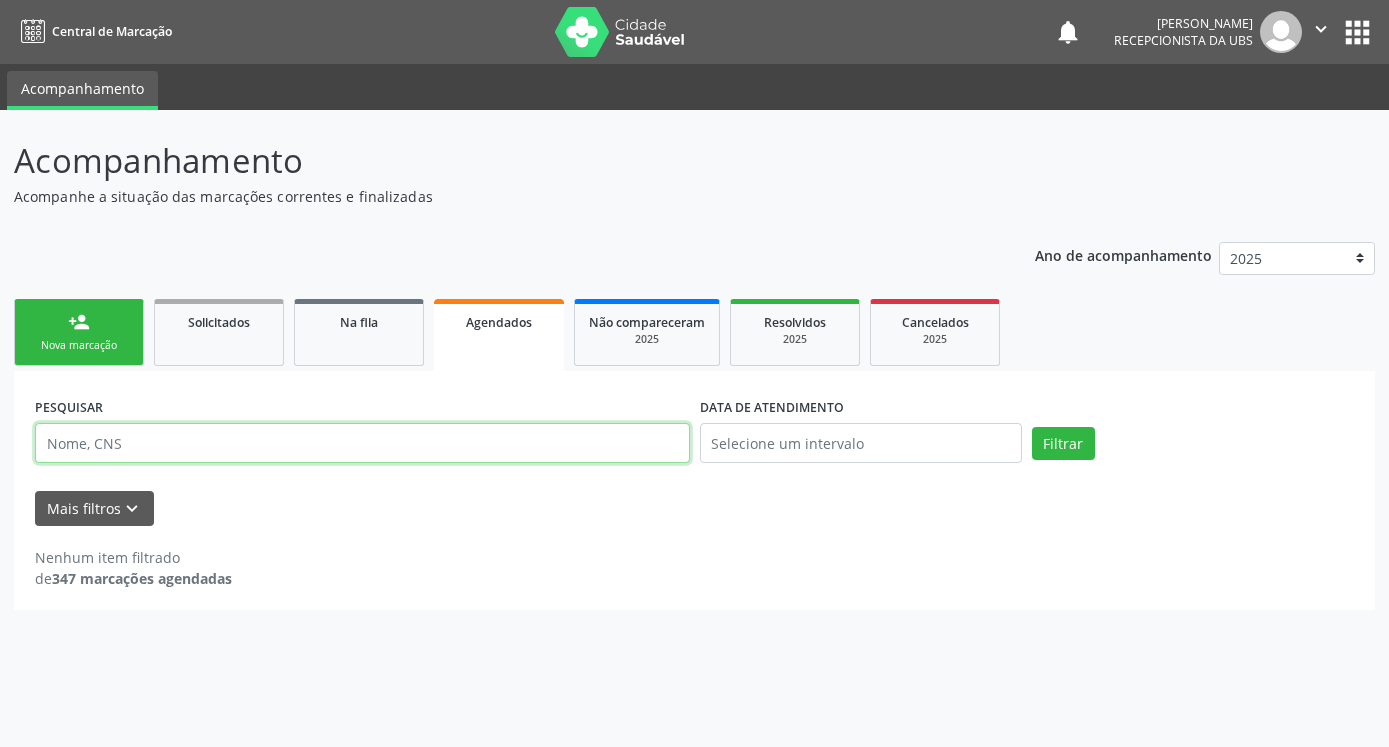 type 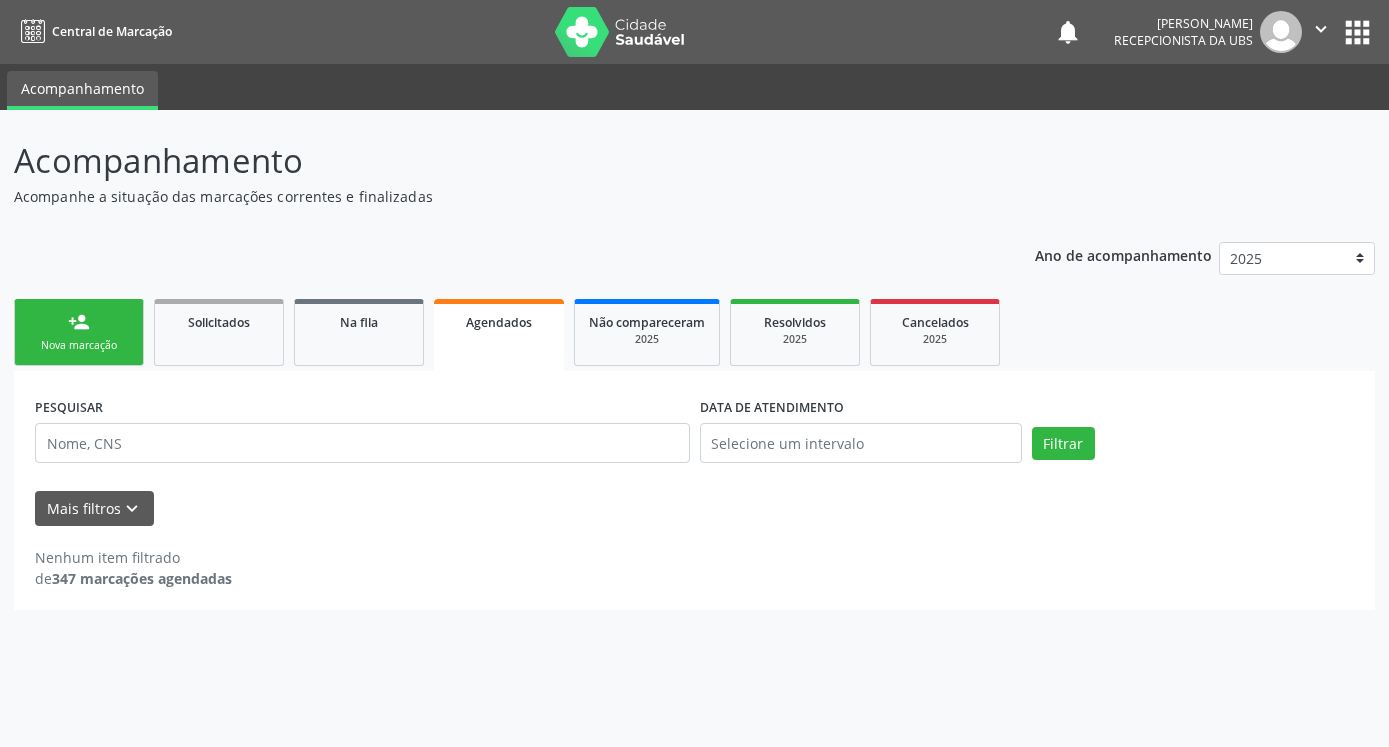 click on "Nova marcação" at bounding box center [79, 345] 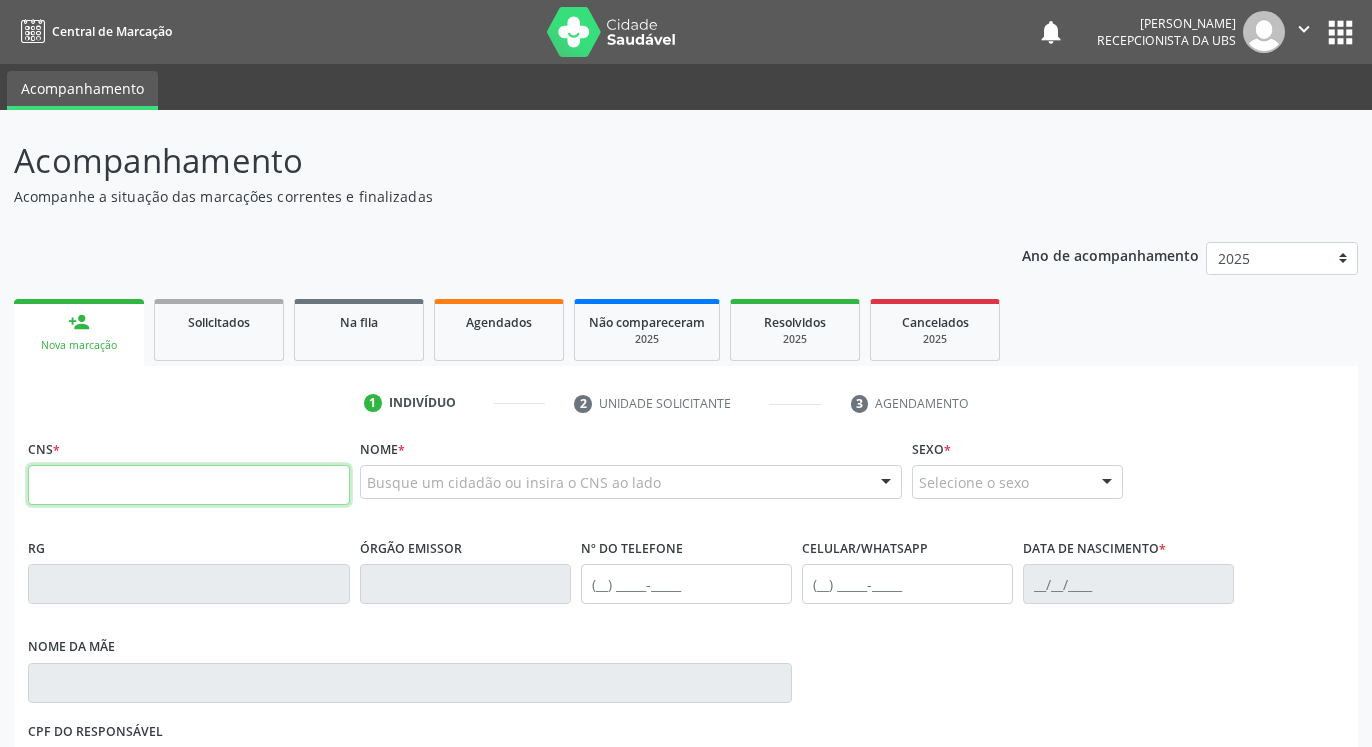 click at bounding box center [189, 485] 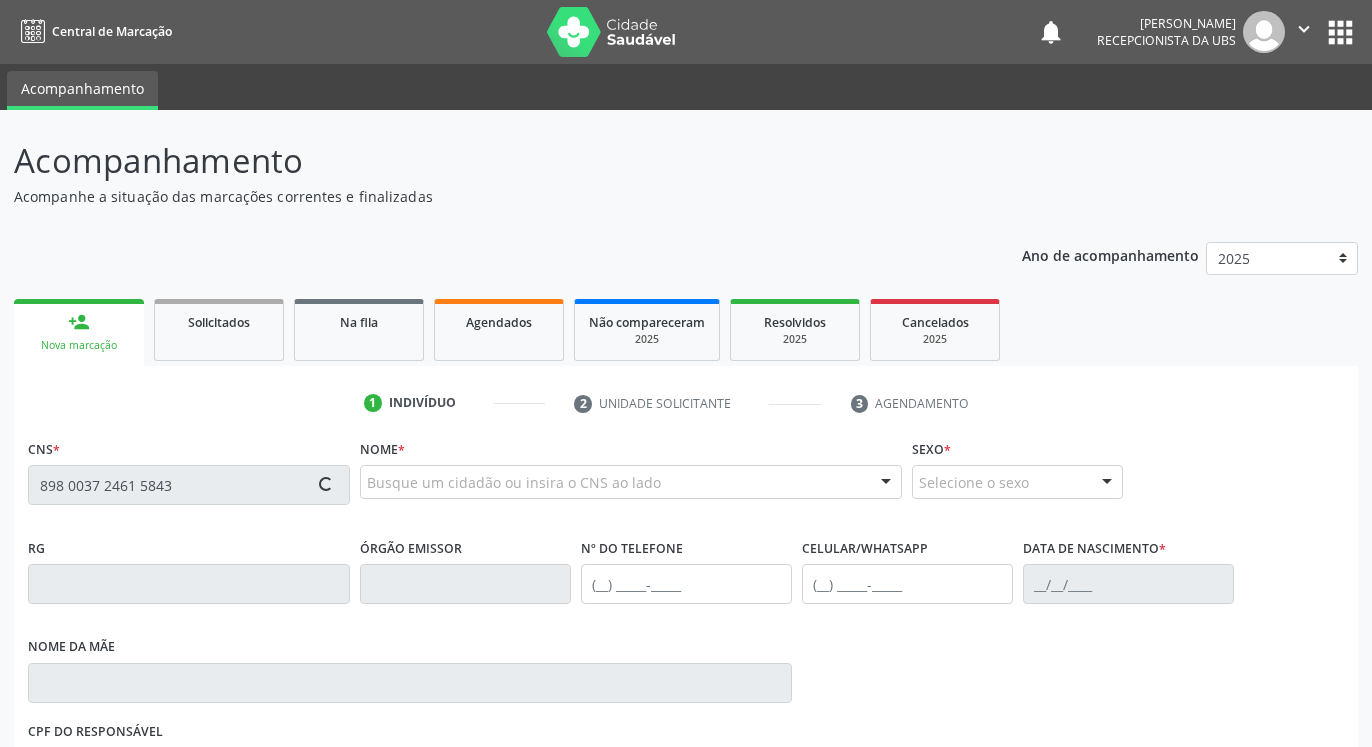 type on "898 0037 2461 5843" 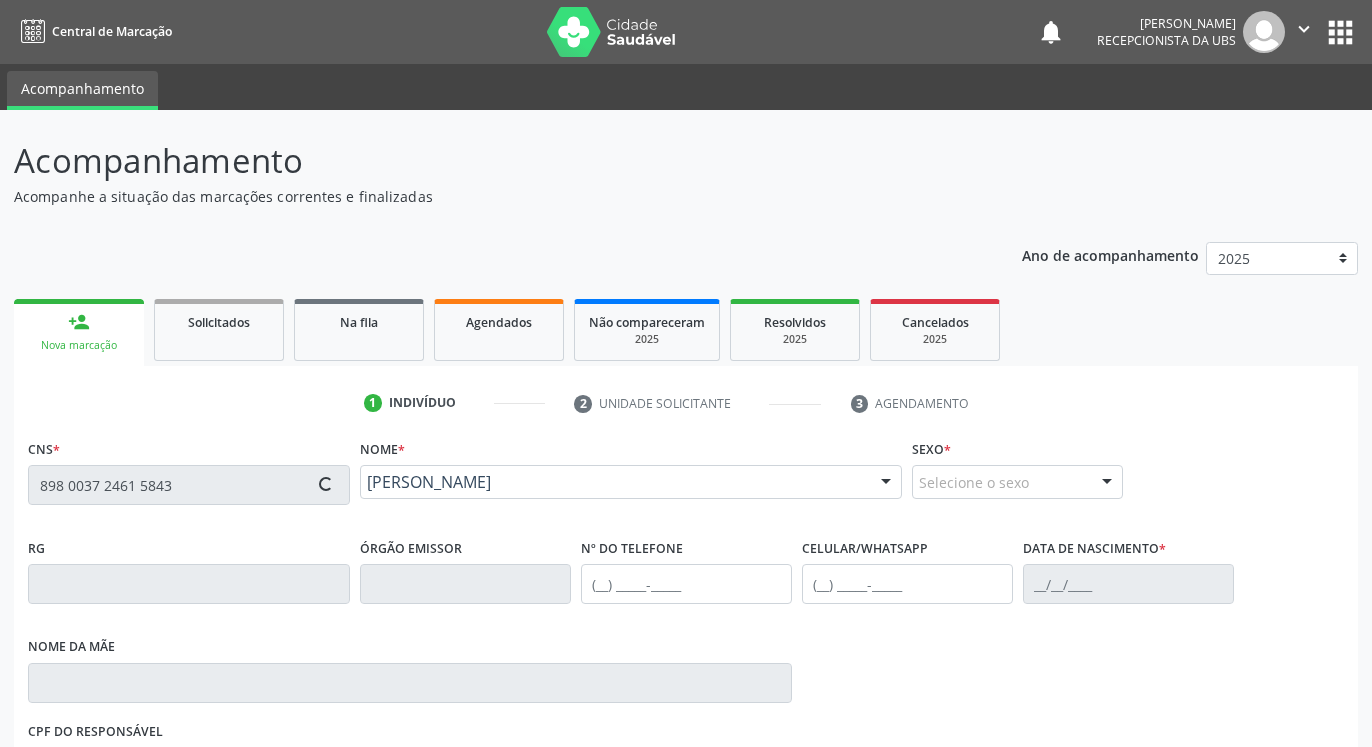 type on "[PHONE_NUMBER]" 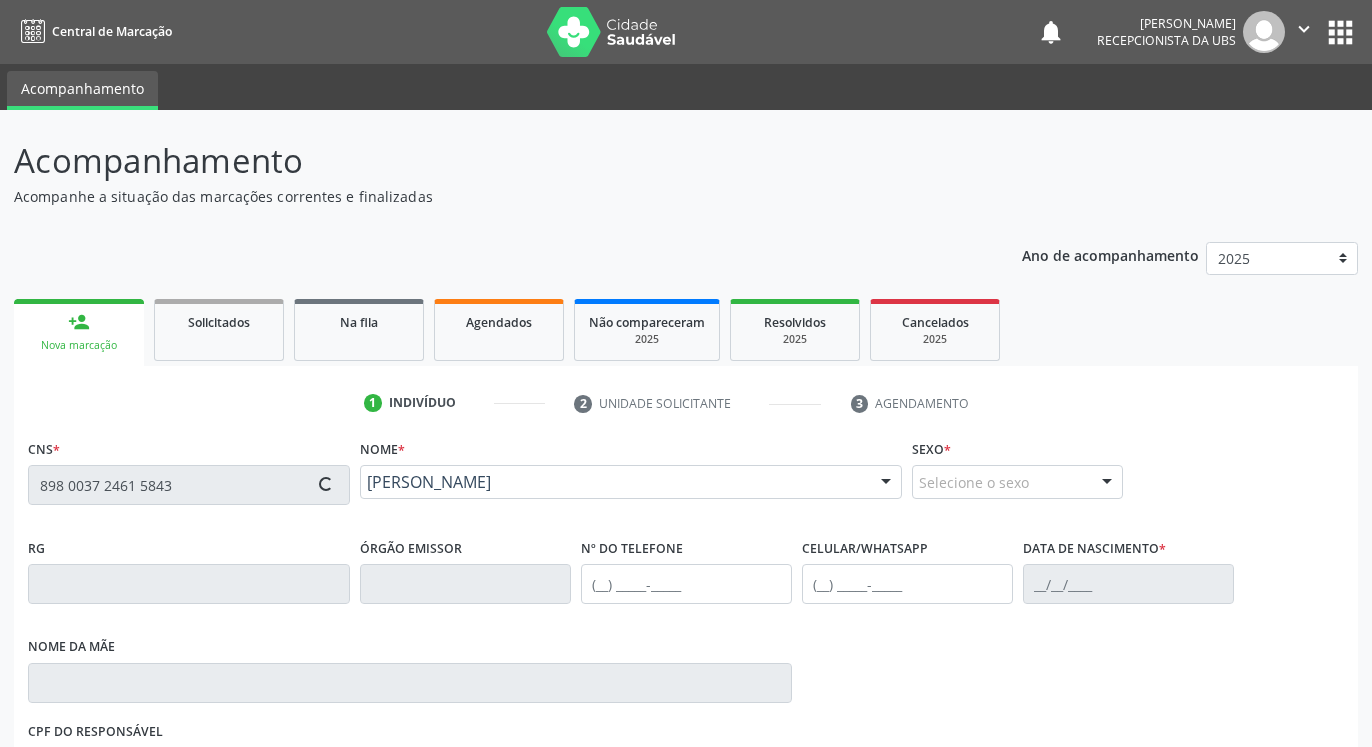 type on "[DATE]" 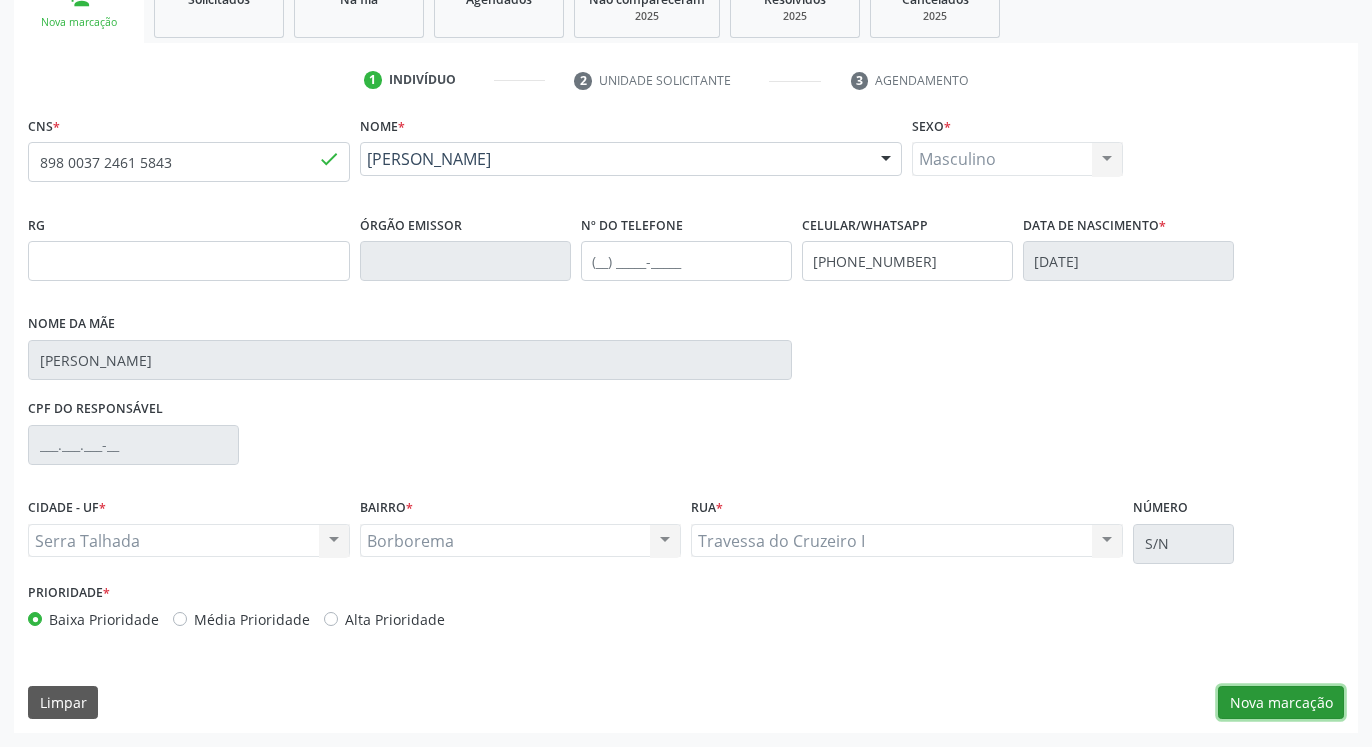 click on "Nova marcação" at bounding box center [1281, 703] 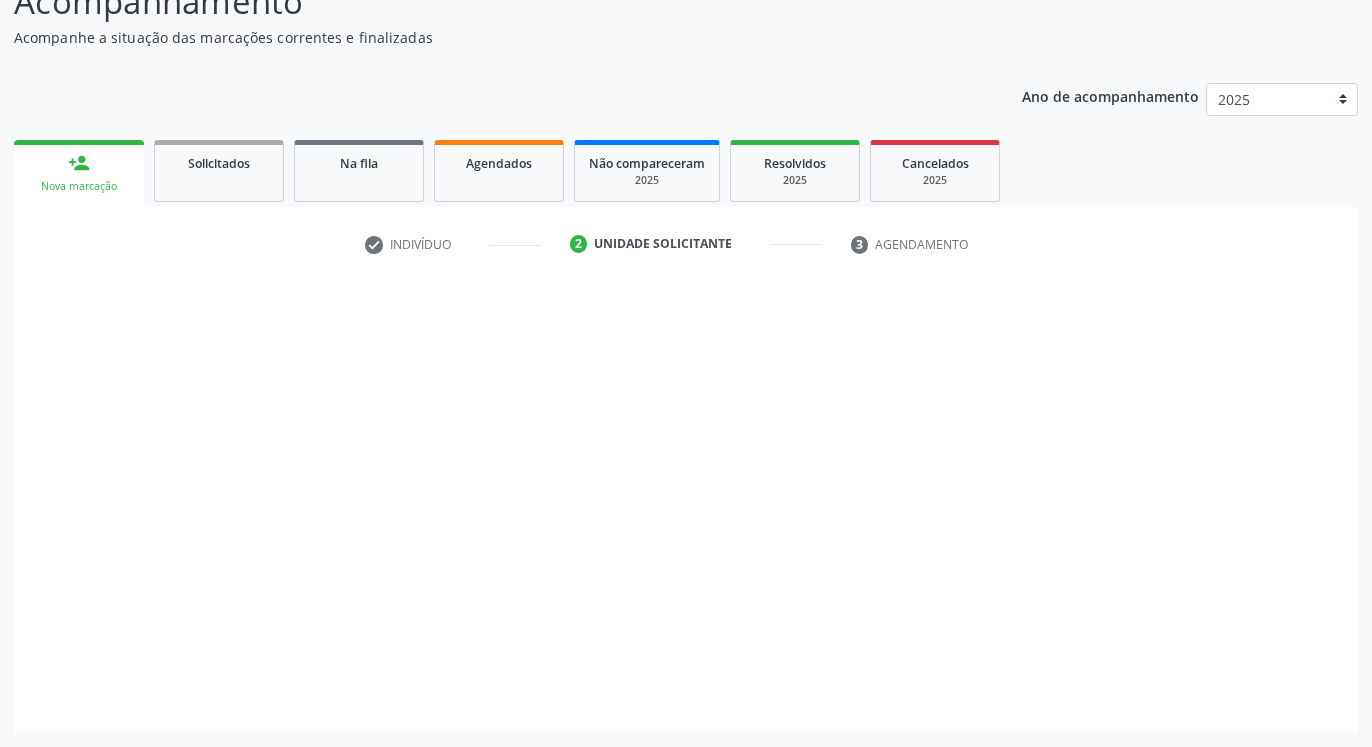 scroll, scrollTop: 159, scrollLeft: 0, axis: vertical 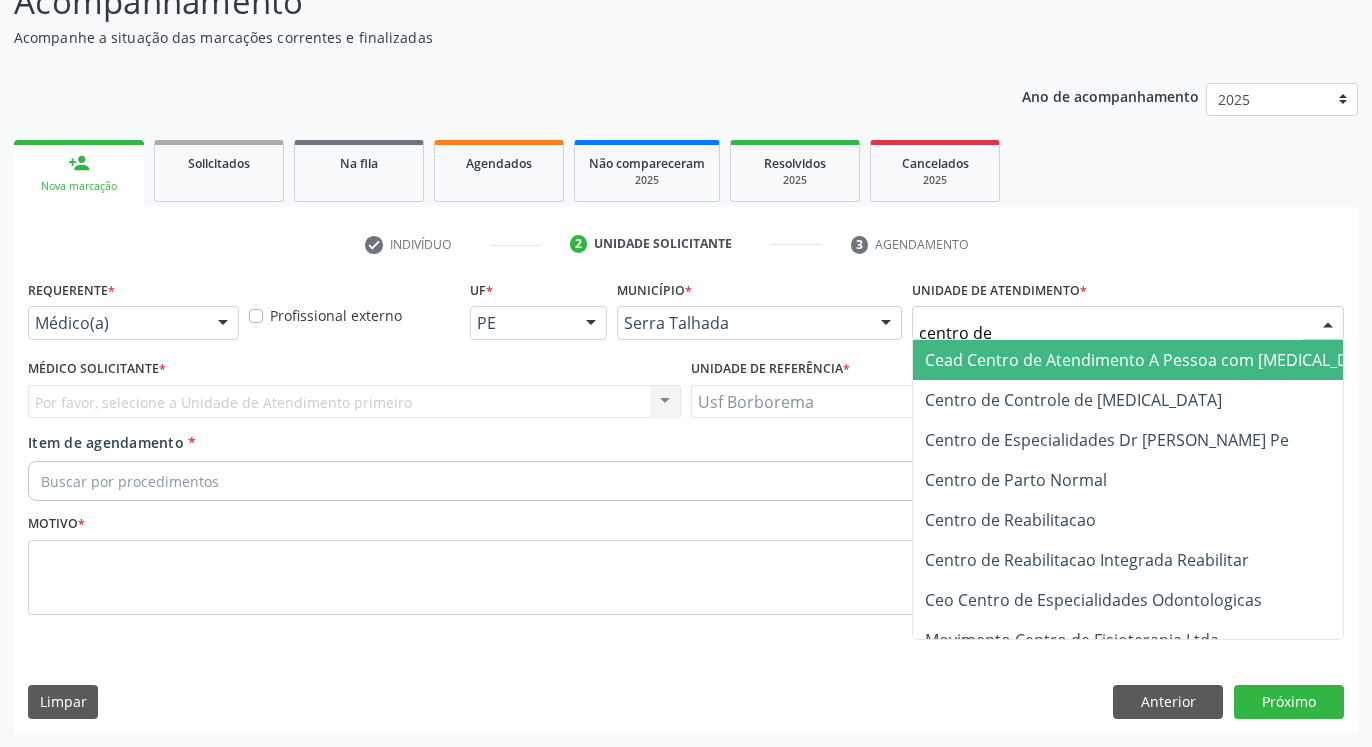 type on "centro de" 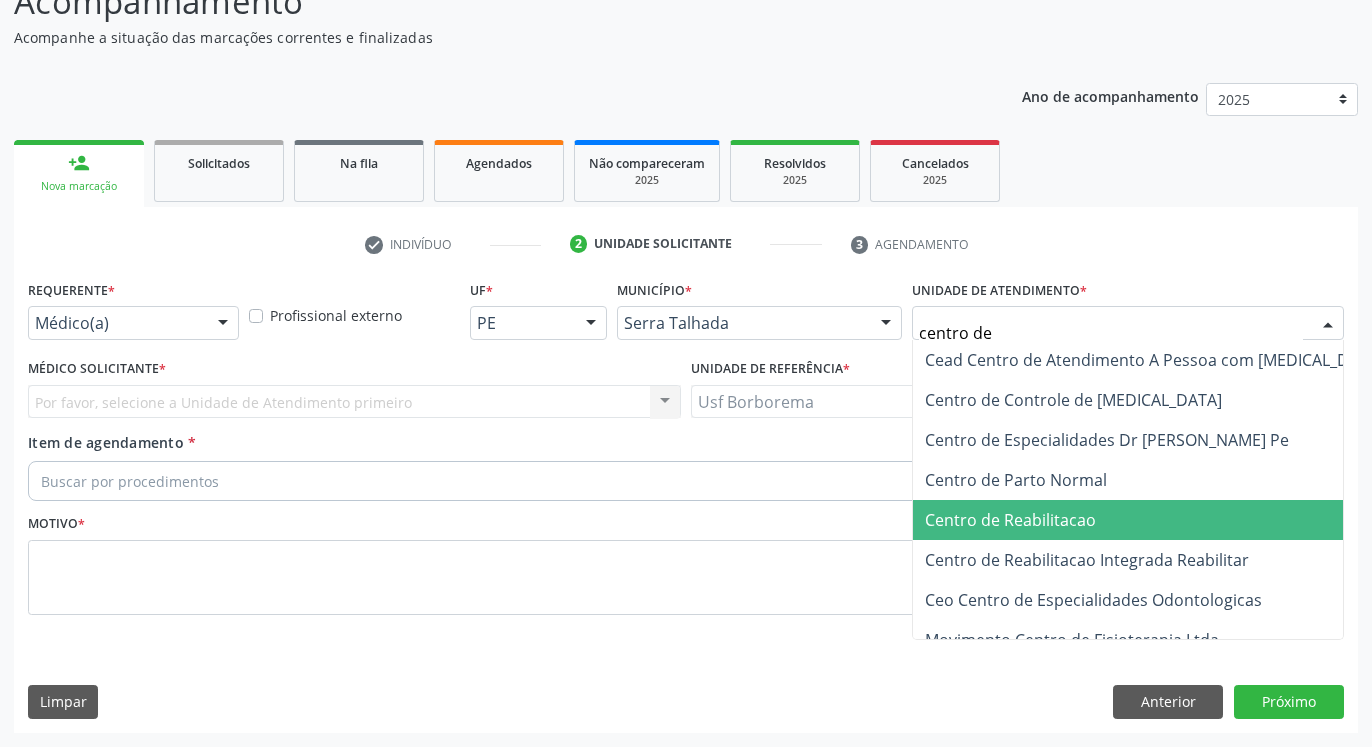 click on "Centro de Reabilitacao" at bounding box center [1154, 520] 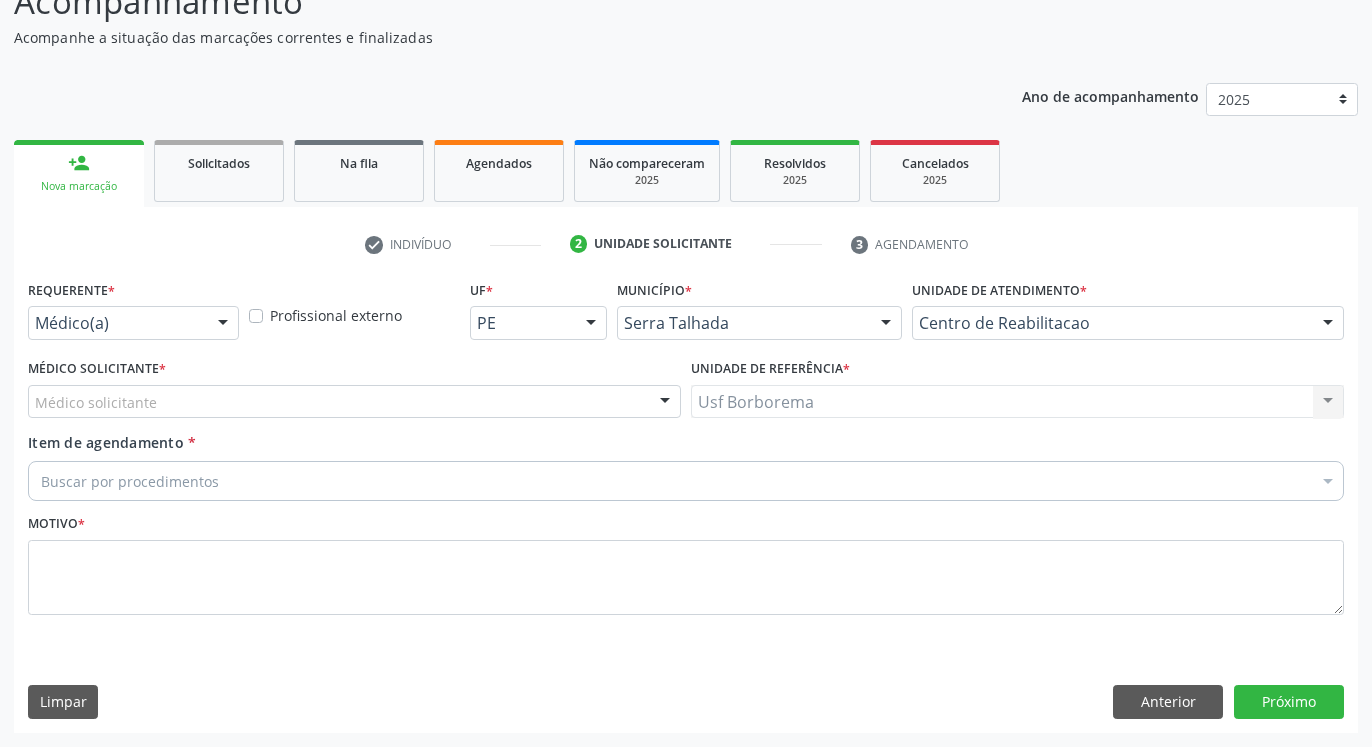 click on "Médico solicitante" at bounding box center [354, 402] 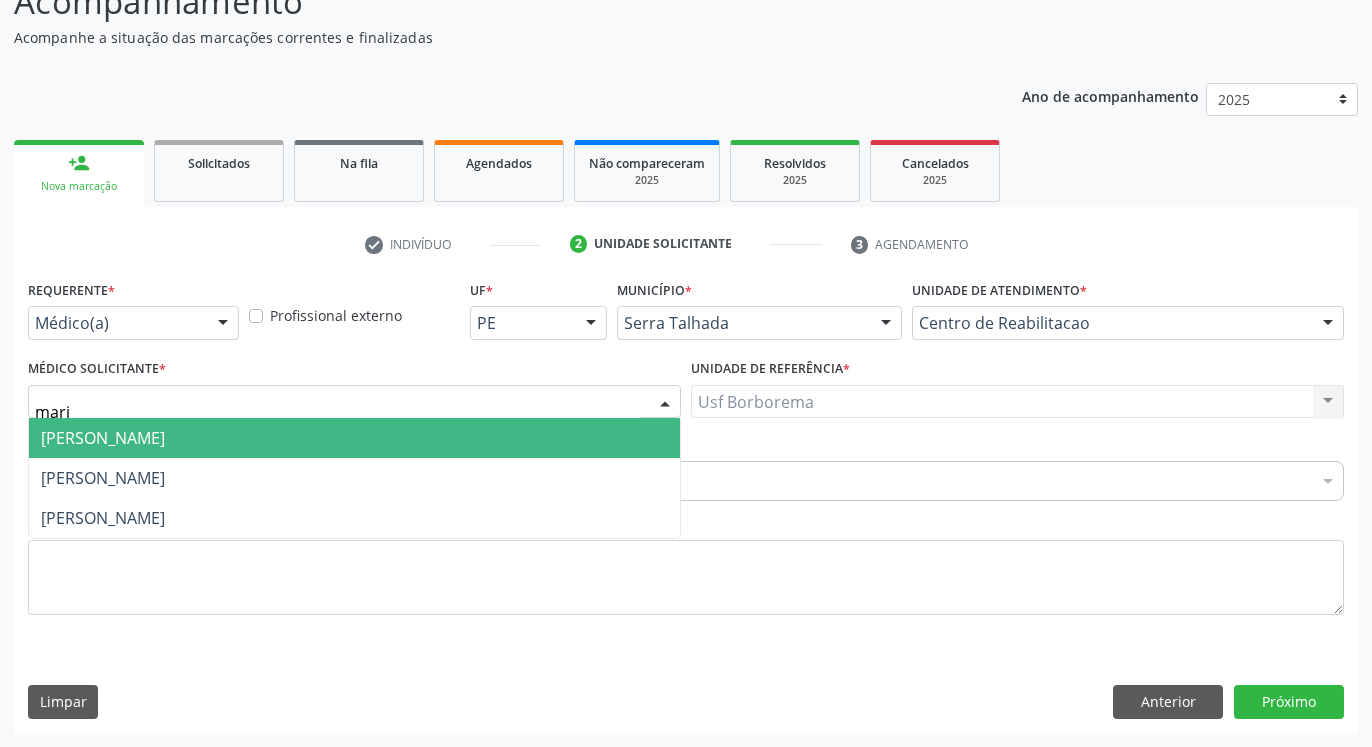 type on "maria" 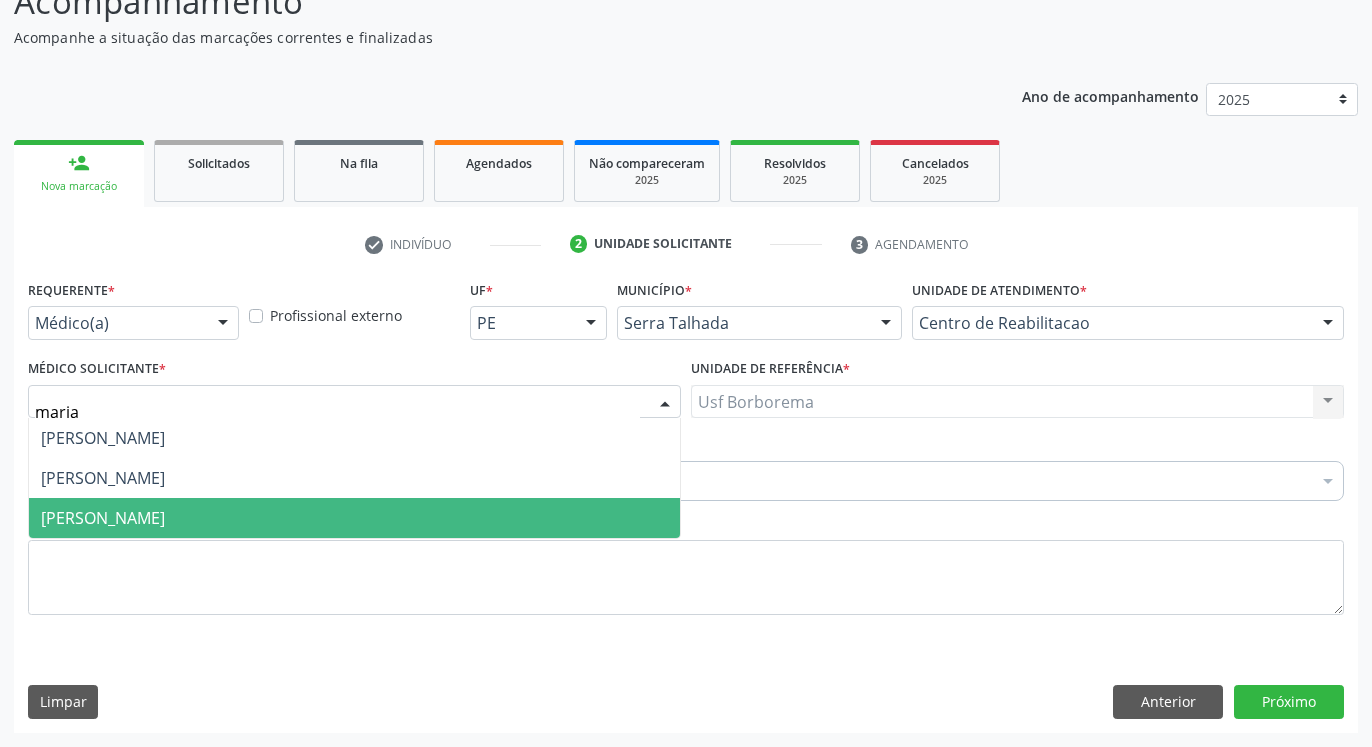 click on "[PERSON_NAME]" at bounding box center (103, 518) 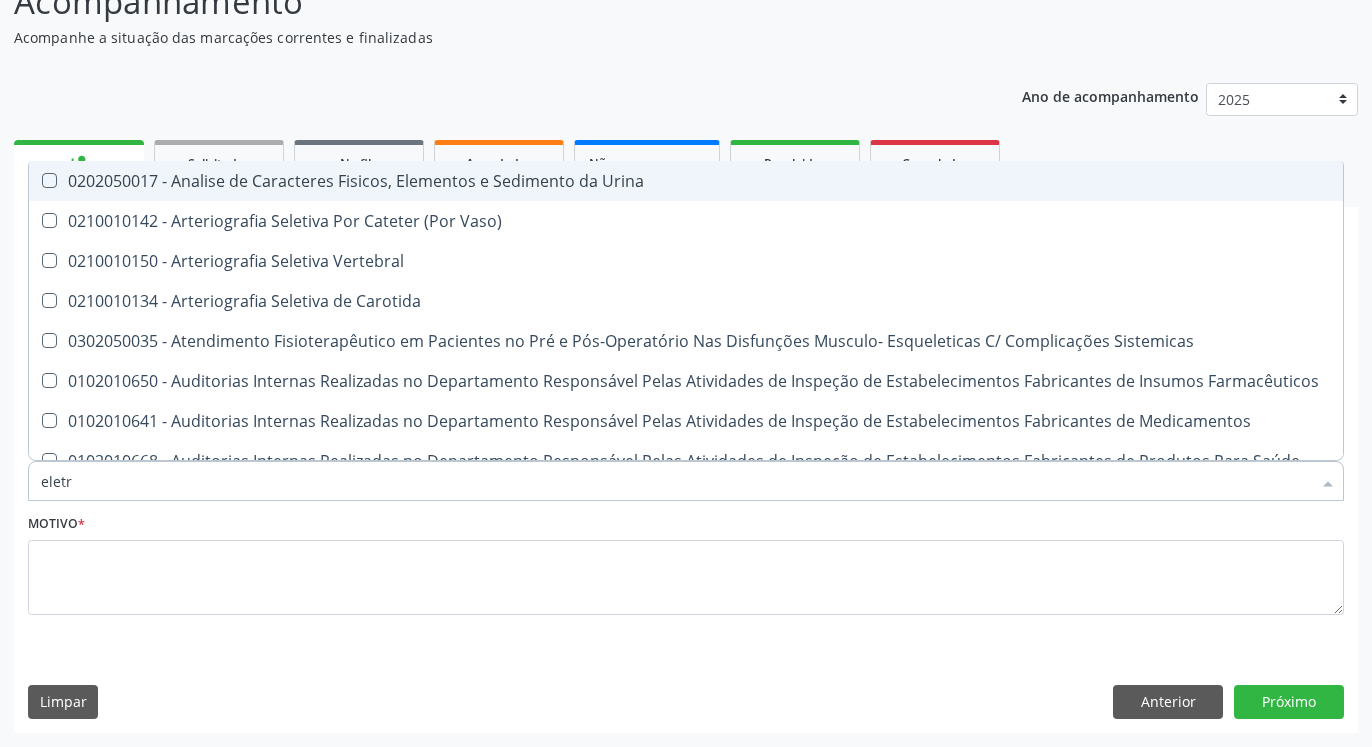 type on "eletro" 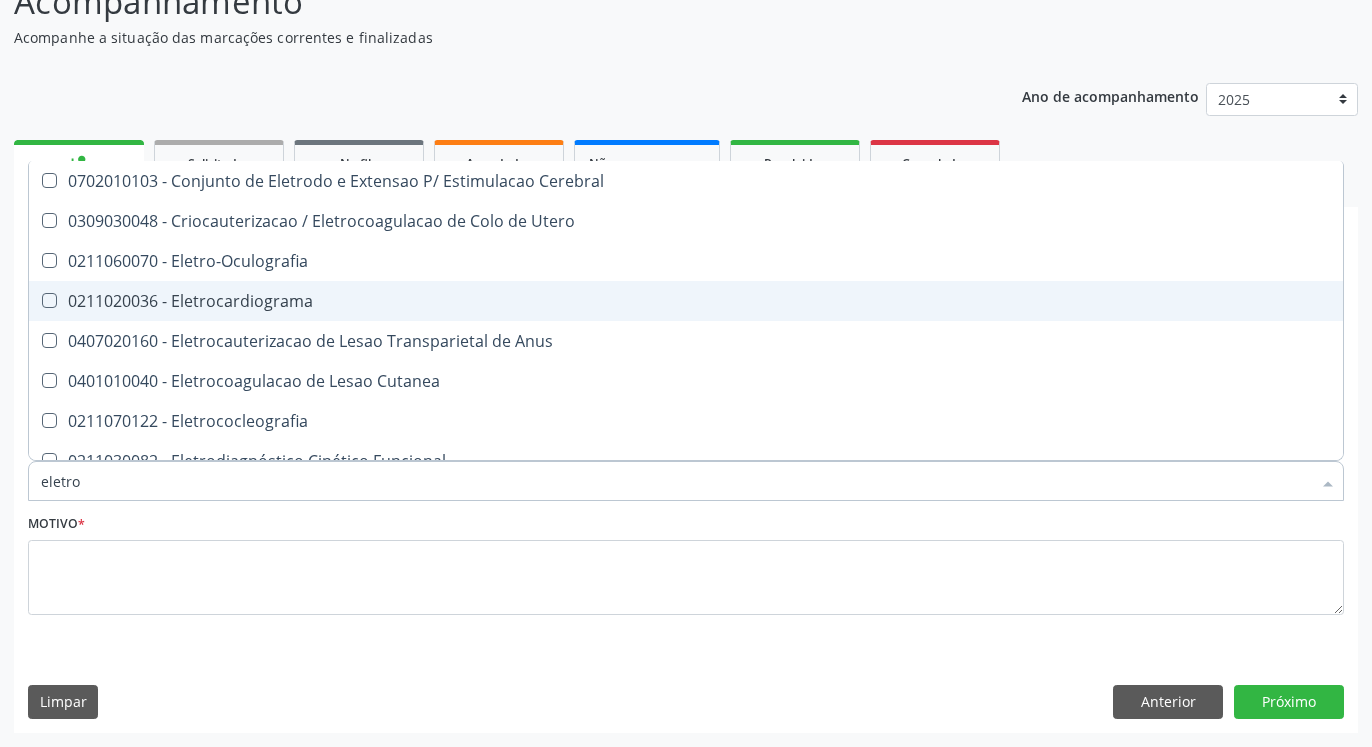 click at bounding box center (49, 300) 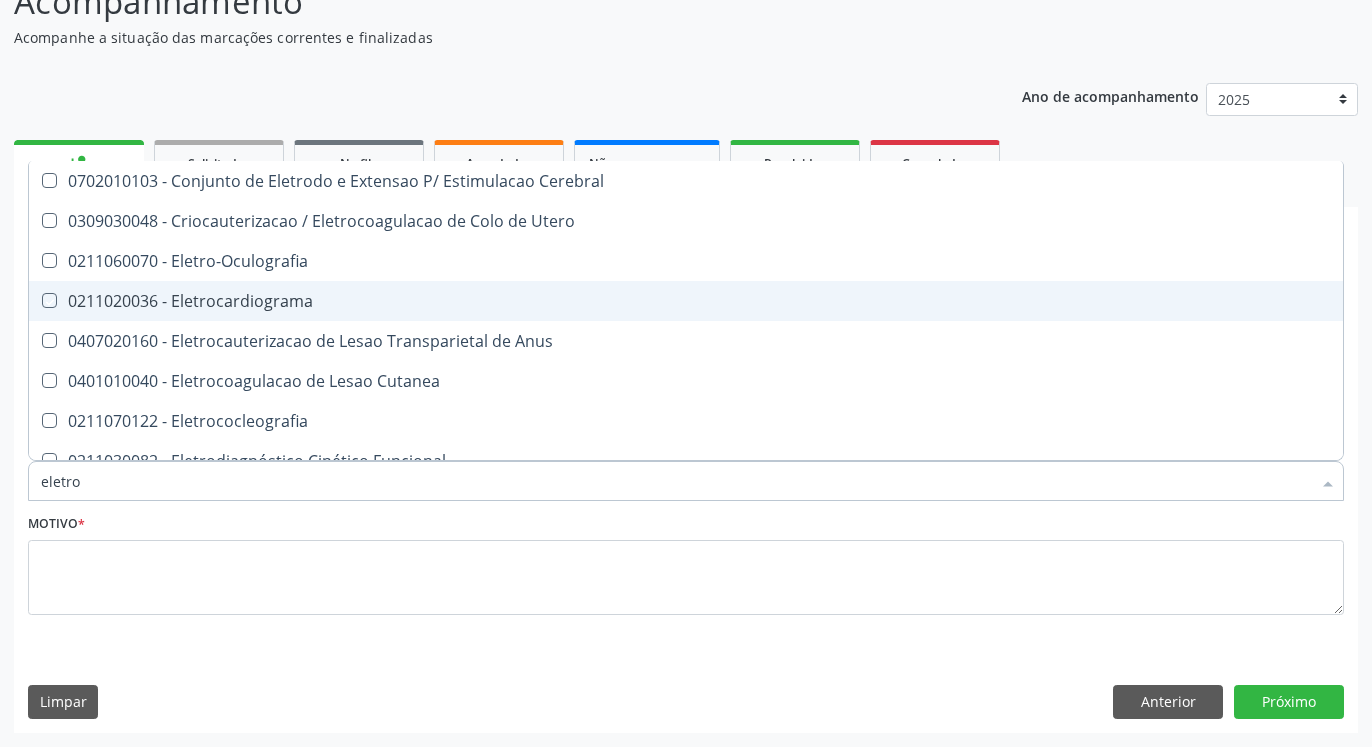 checkbox on "true" 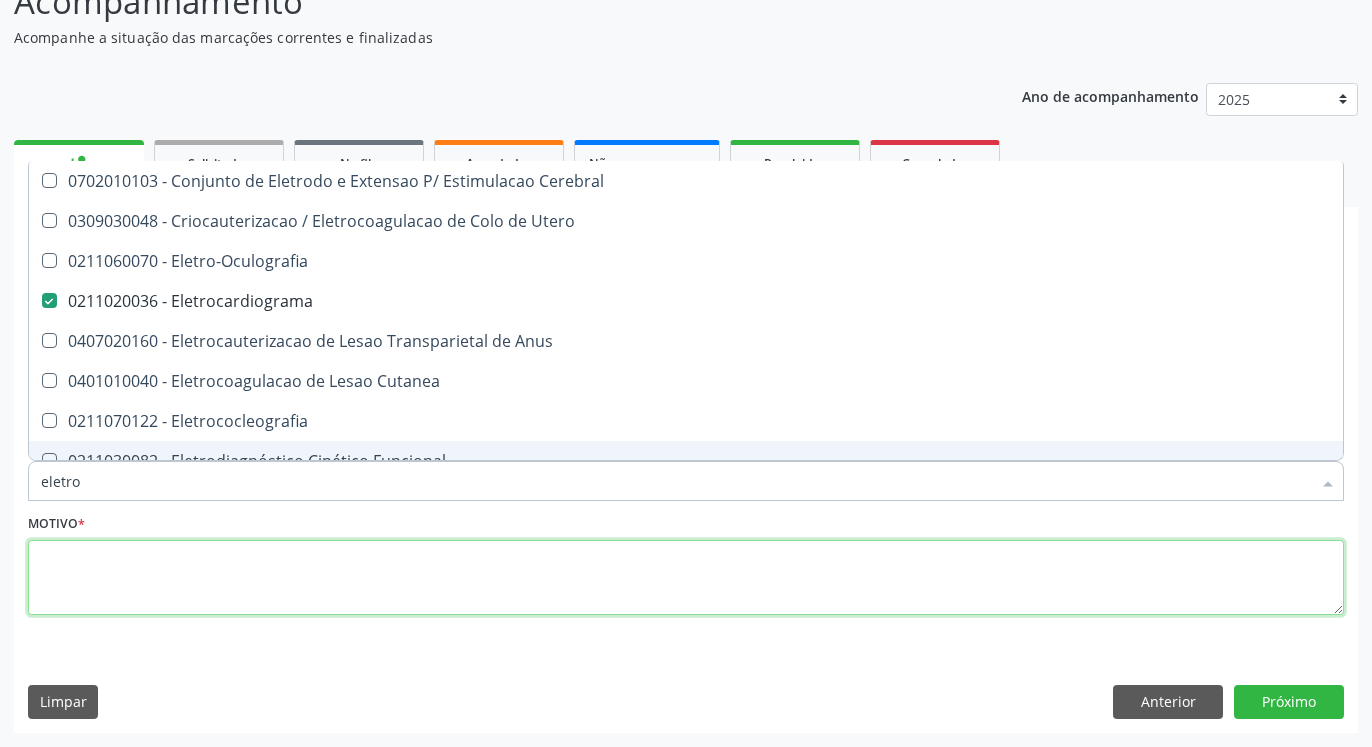 click at bounding box center [686, 578] 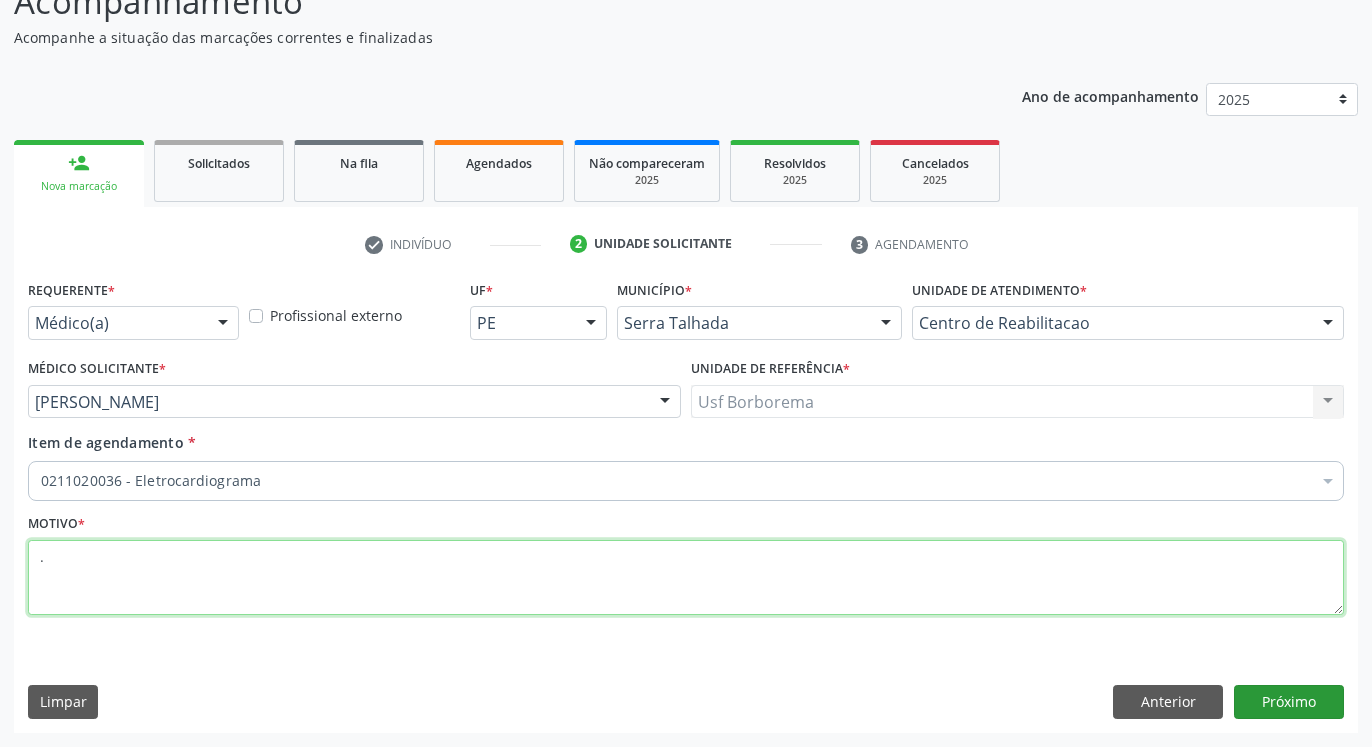 type on "." 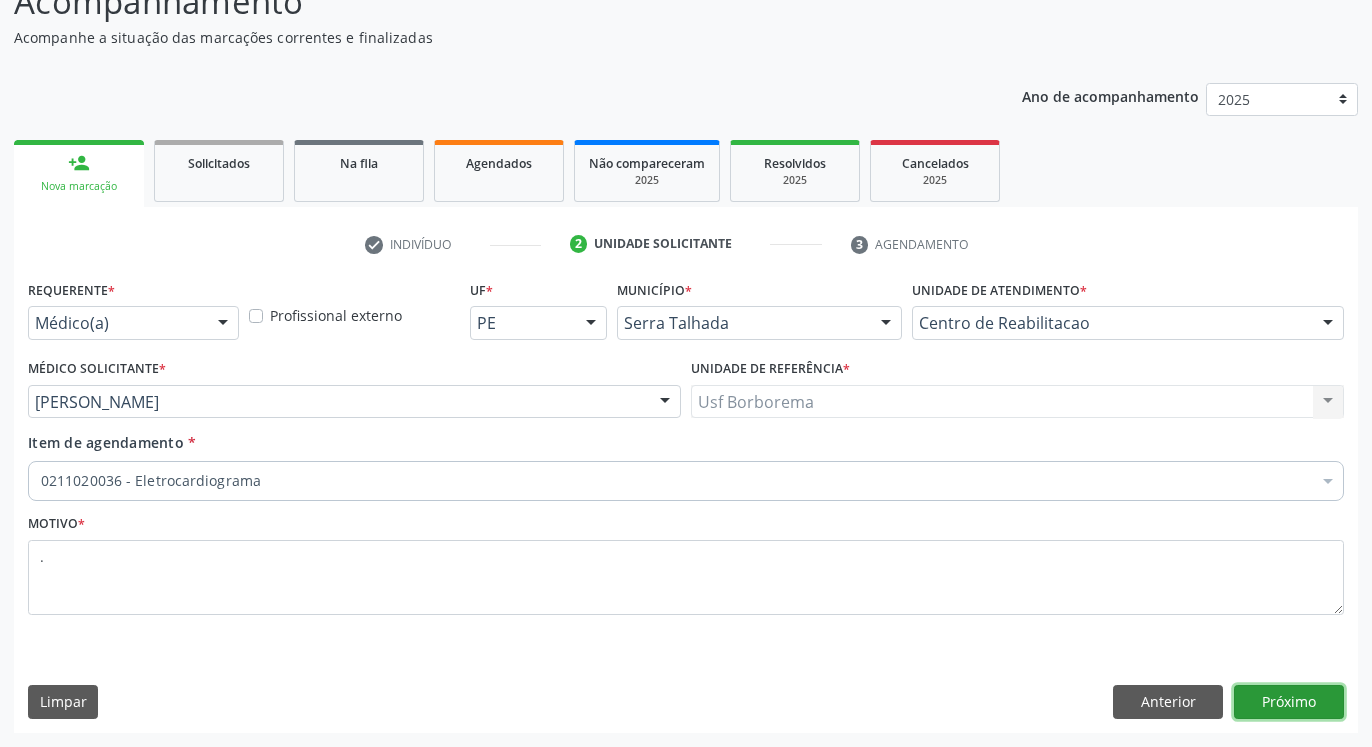 click on "Próximo" at bounding box center [1289, 702] 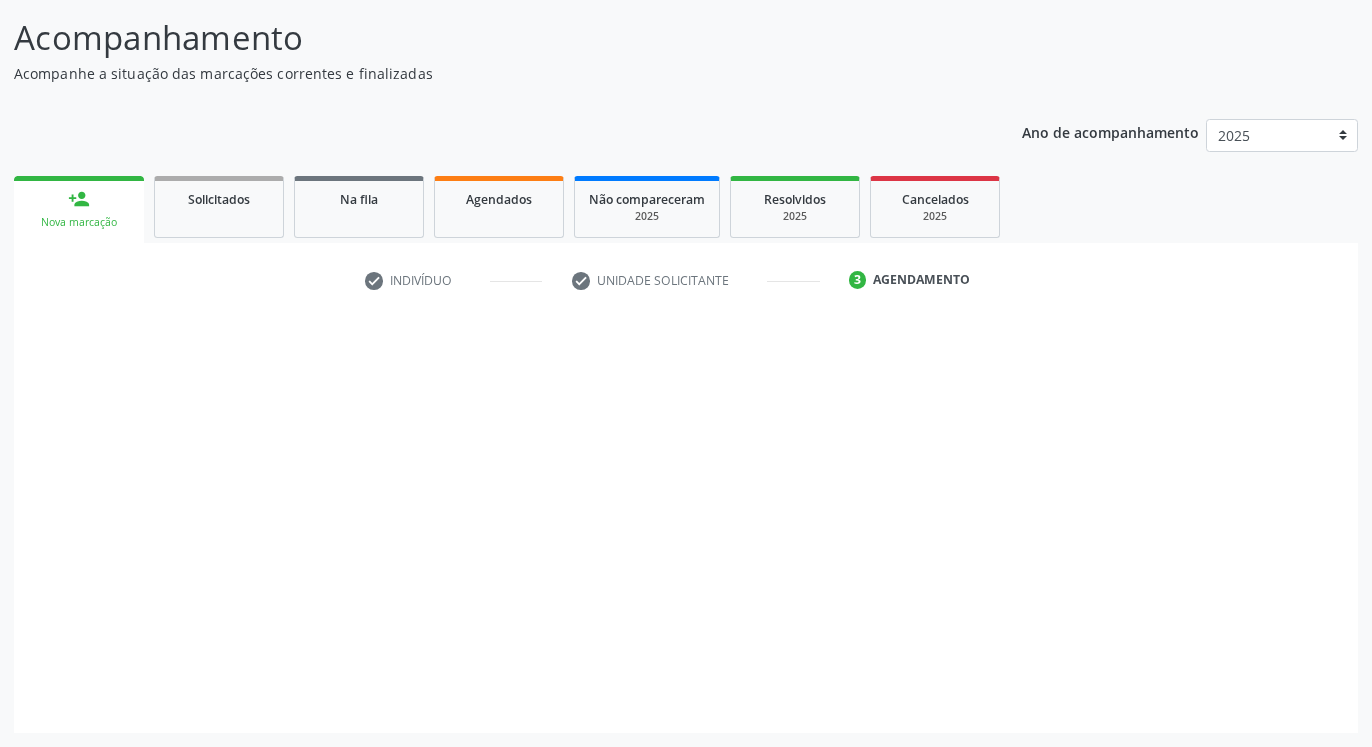 scroll, scrollTop: 123, scrollLeft: 0, axis: vertical 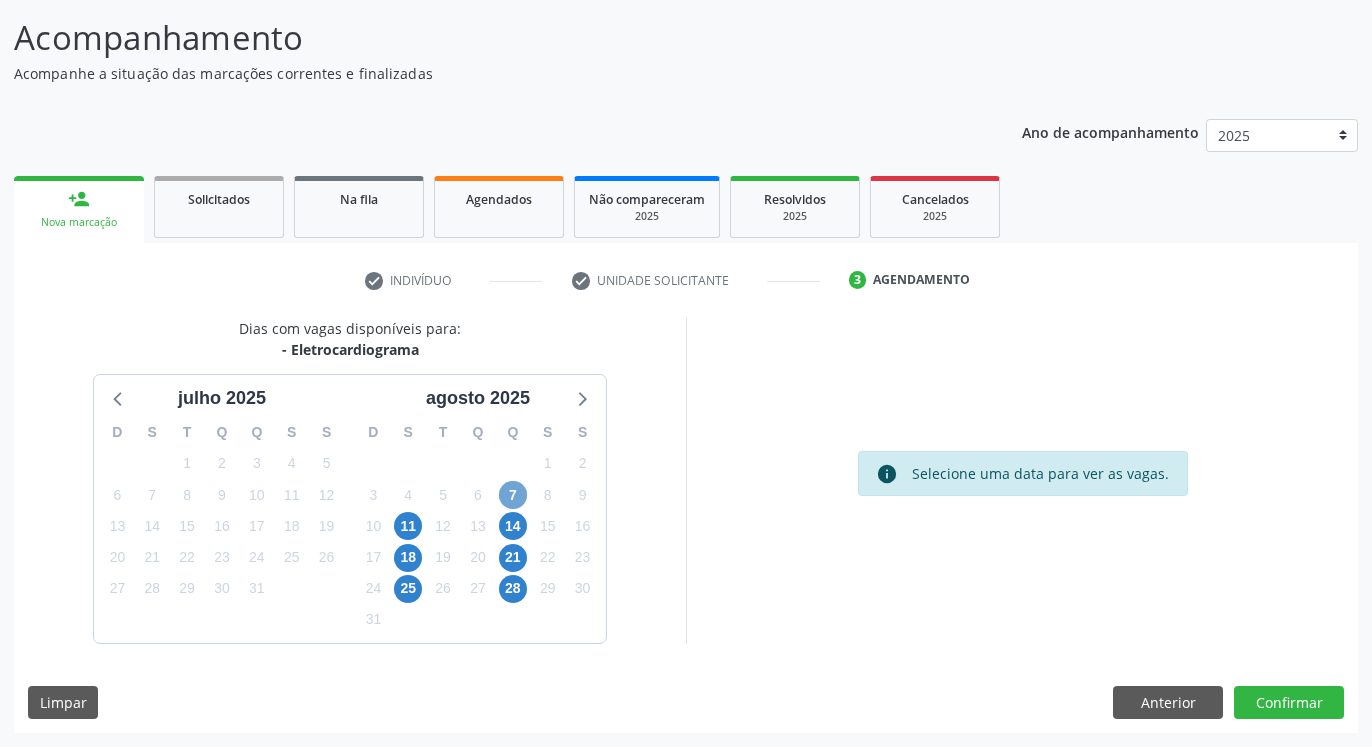 click on "7" at bounding box center (513, 495) 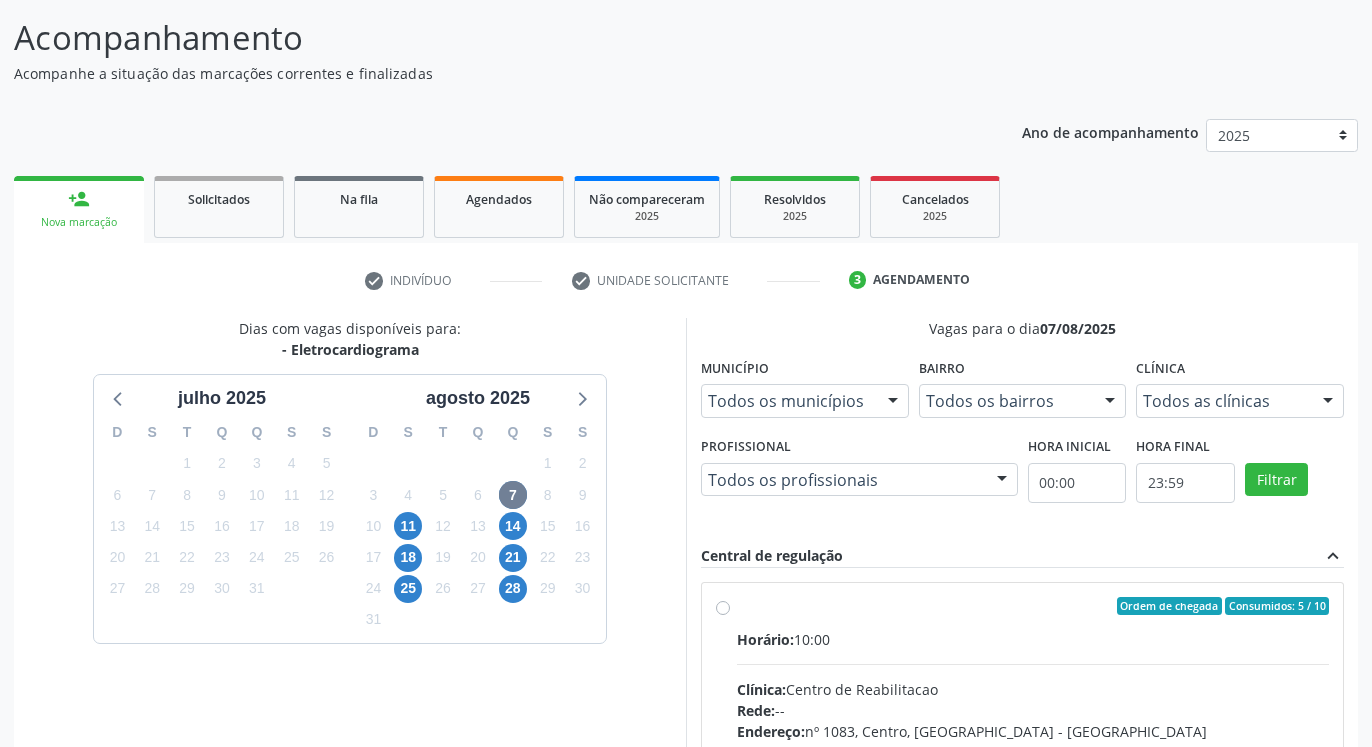 click on "Ordem de chegada
Consumidos: 5 / 10
Horário:   10:00
Clínica:  Centro de Reabilitacao
Rede:
--
Endereço:   [STREET_ADDRESS]
Telefone:   [PHONE_NUMBER]
Profissional:
[PERSON_NAME]
Informações adicionais sobre o atendimento
Idade de atendimento:
de 0 a 120 anos
Gênero(s) atendido(s):
Masculino e Feminino
Informações adicionais:
--" at bounding box center [1033, 750] 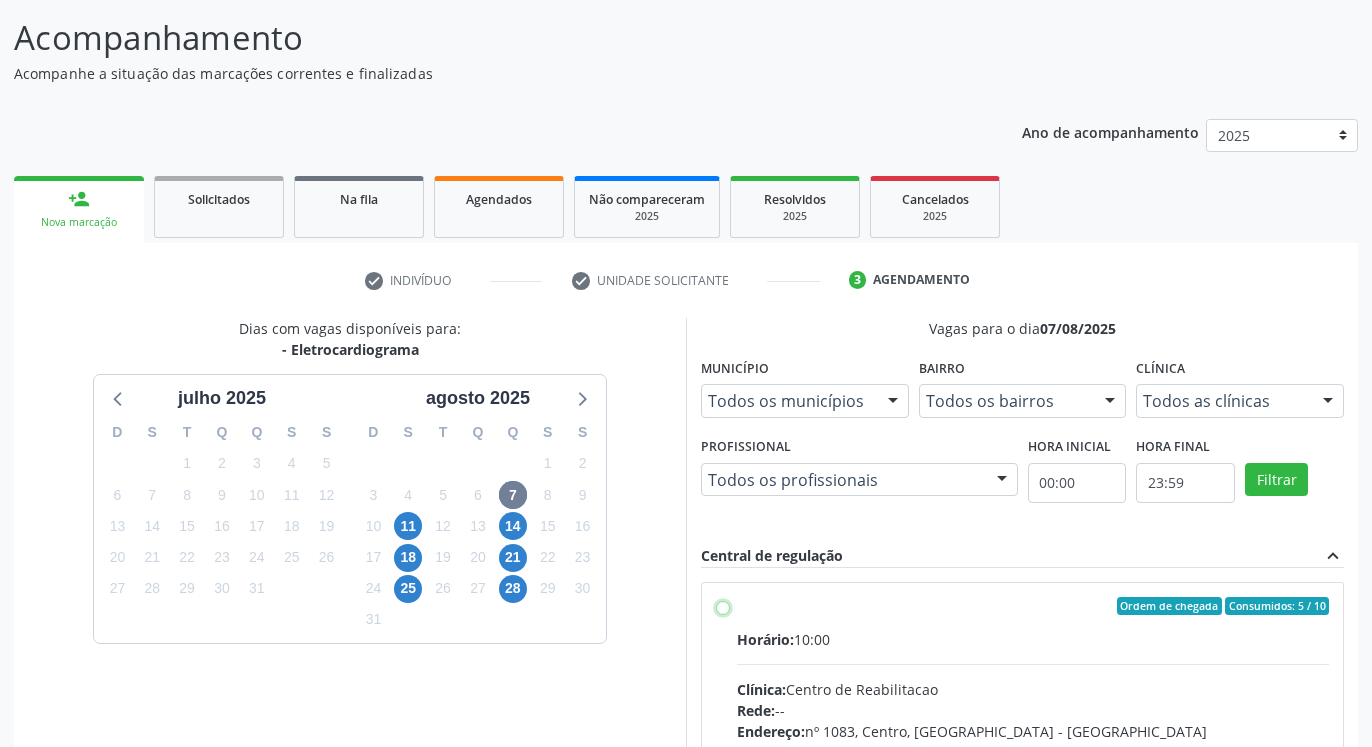 click on "Ordem de chegada
Consumidos: 5 / 10
Horário:   10:00
Clínica:  Centro de Reabilitacao
Rede:
--
Endereço:   [STREET_ADDRESS]
Telefone:   [PHONE_NUMBER]
Profissional:
[PERSON_NAME]
Informações adicionais sobre o atendimento
Idade de atendimento:
de 0 a 120 anos
Gênero(s) atendido(s):
Masculino e Feminino
Informações adicionais:
--" at bounding box center (723, 606) 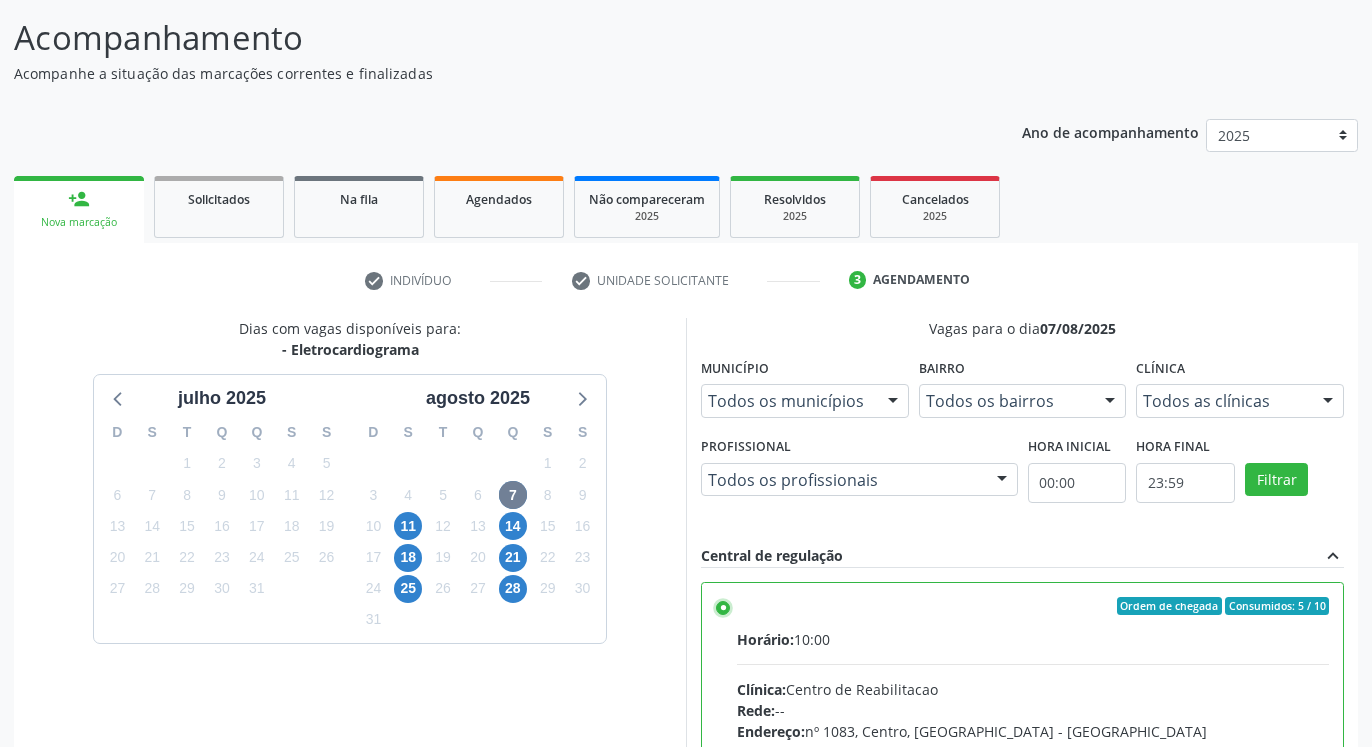 scroll, scrollTop: 100, scrollLeft: 0, axis: vertical 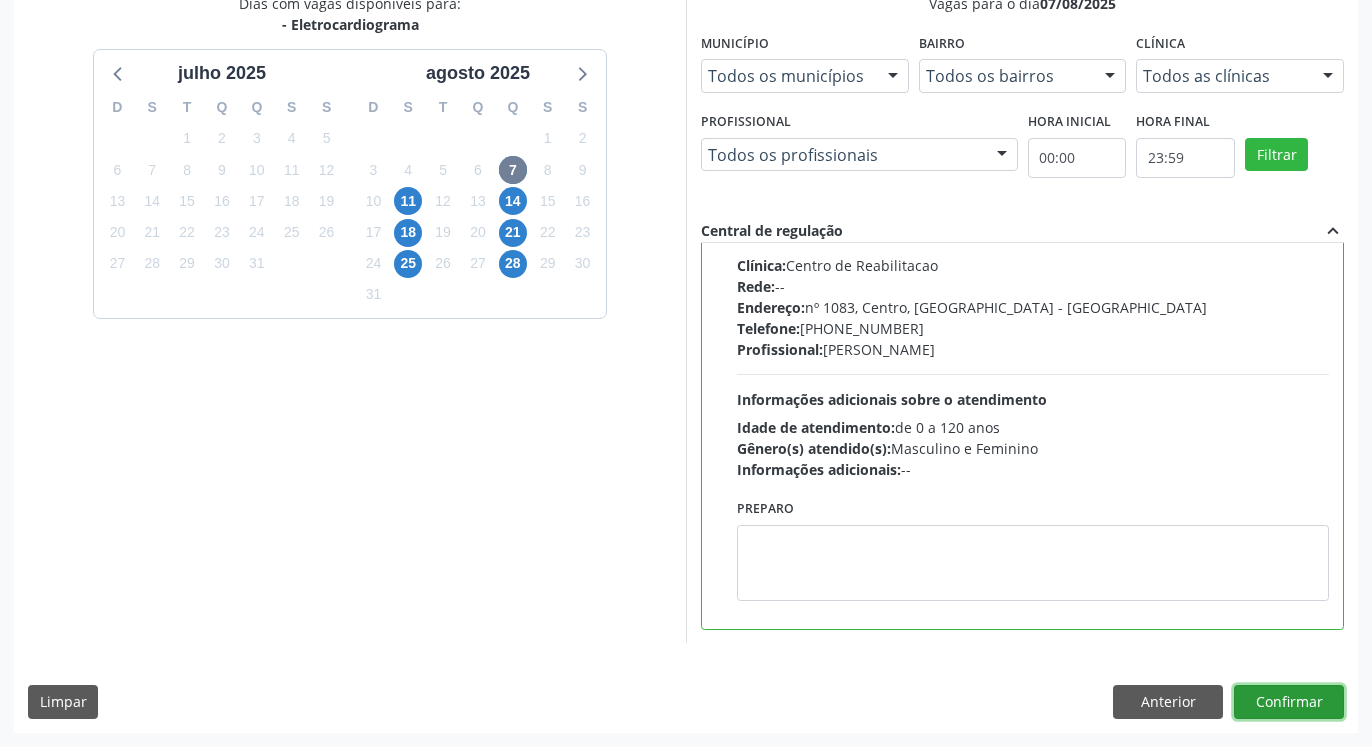 click on "Confirmar" at bounding box center (1289, 702) 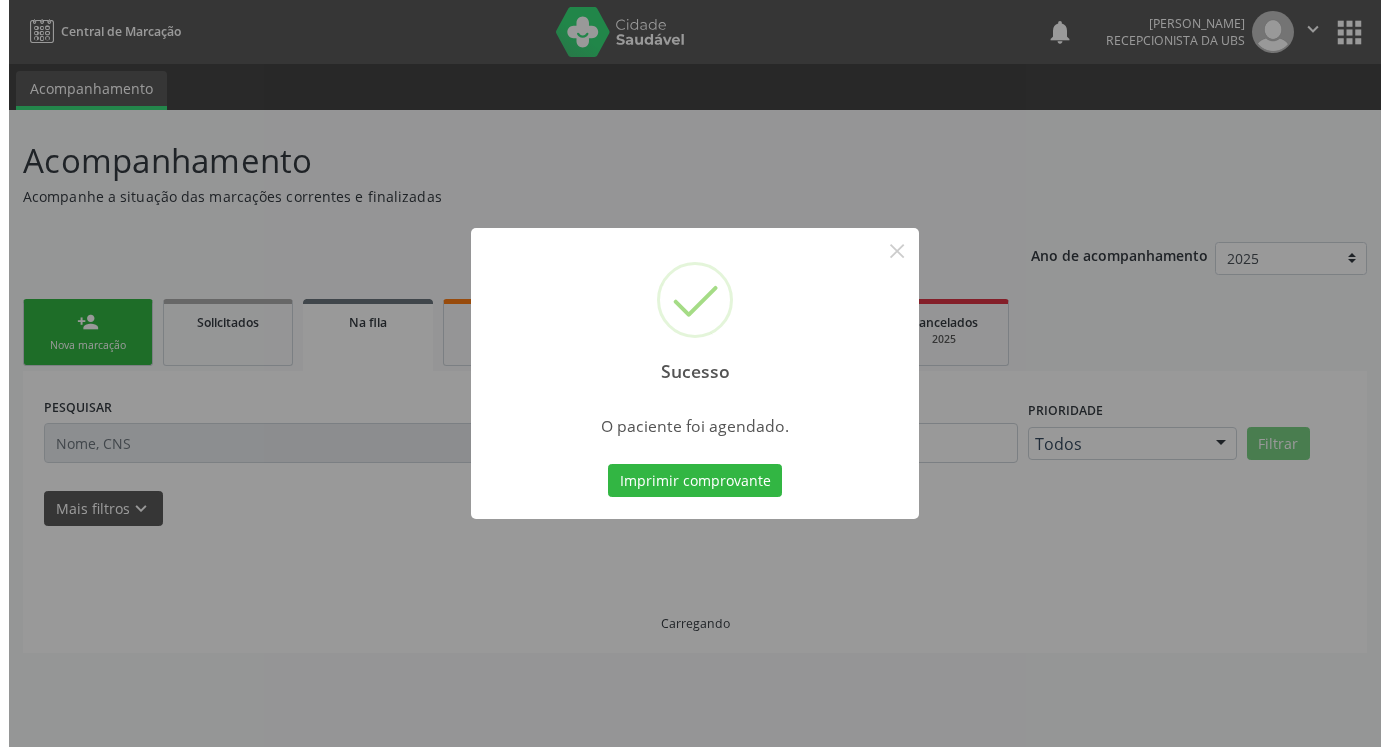 scroll, scrollTop: 0, scrollLeft: 0, axis: both 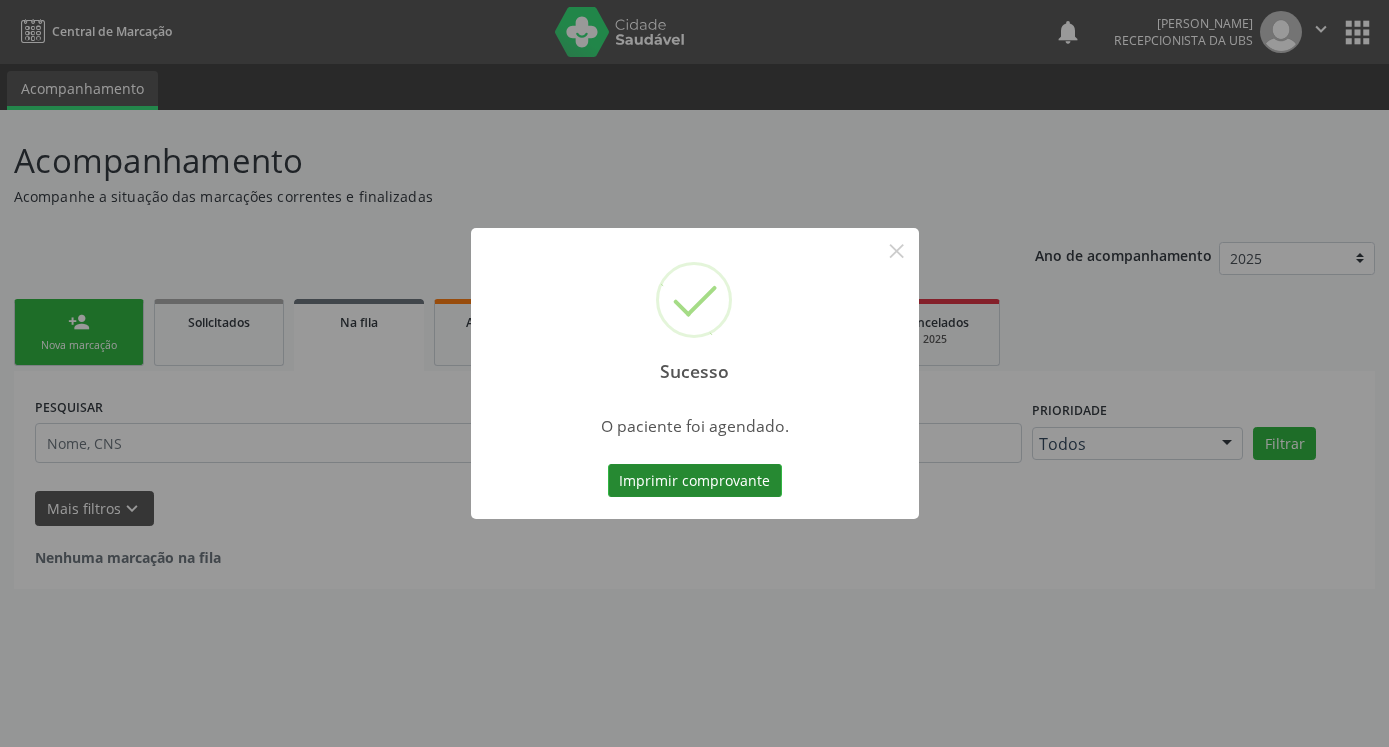 click on "Imprimir comprovante" at bounding box center [695, 481] 